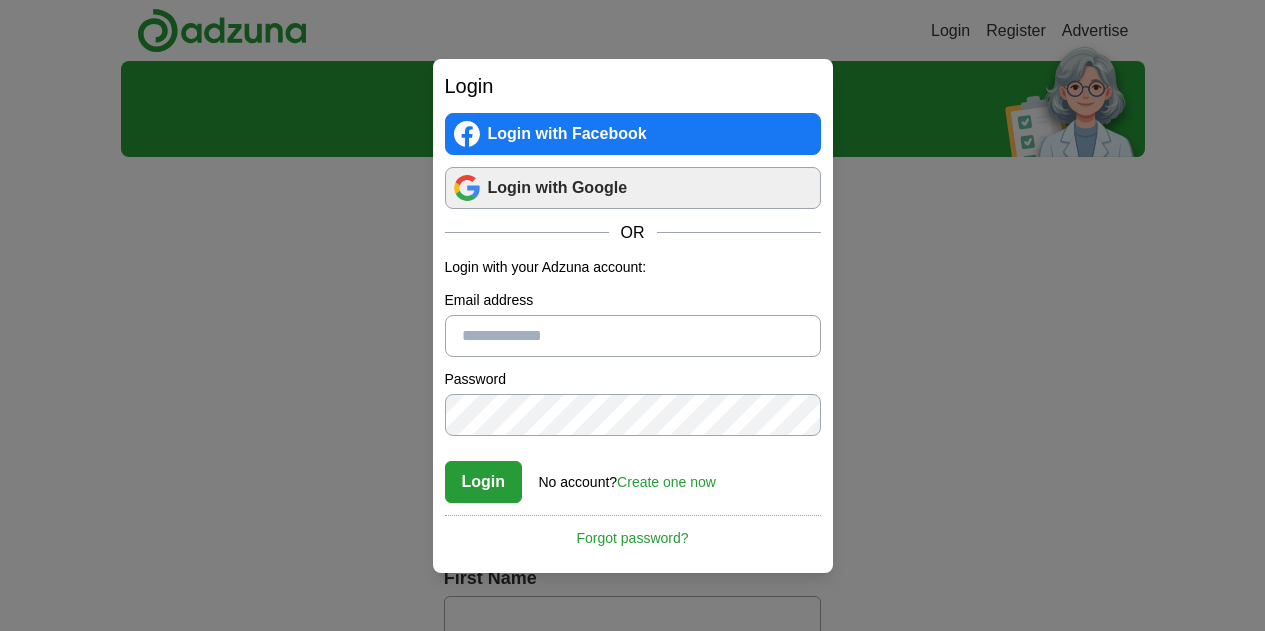 scroll, scrollTop: 0, scrollLeft: 0, axis: both 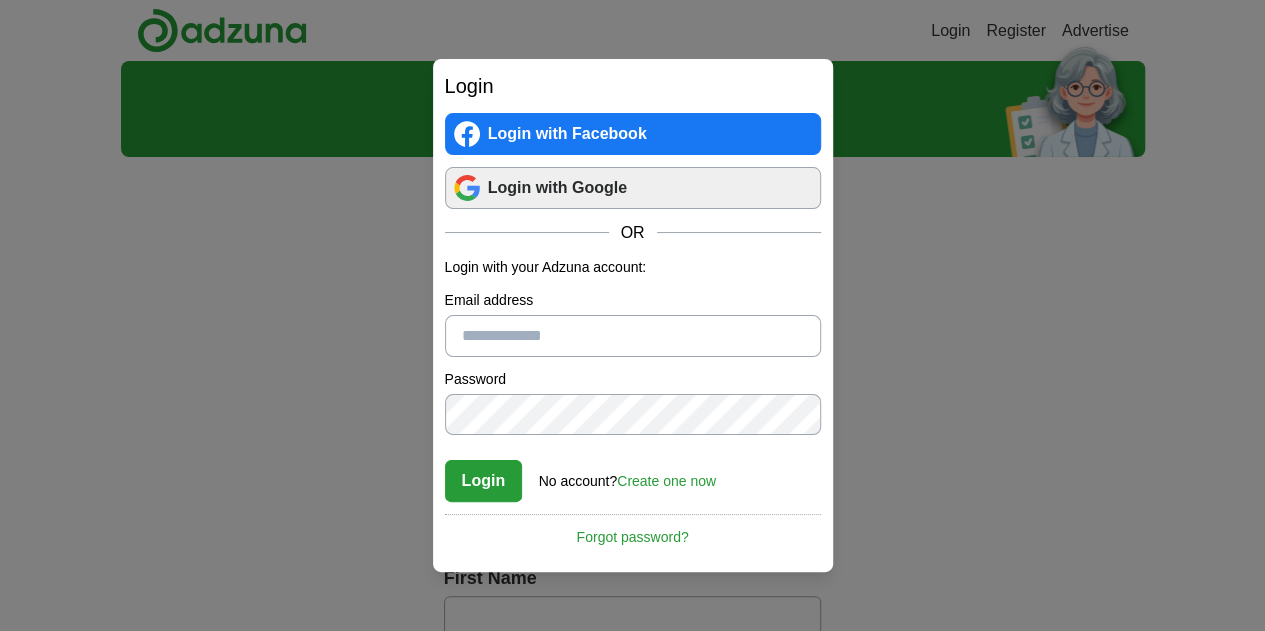 click on "Login with Google" at bounding box center (633, 188) 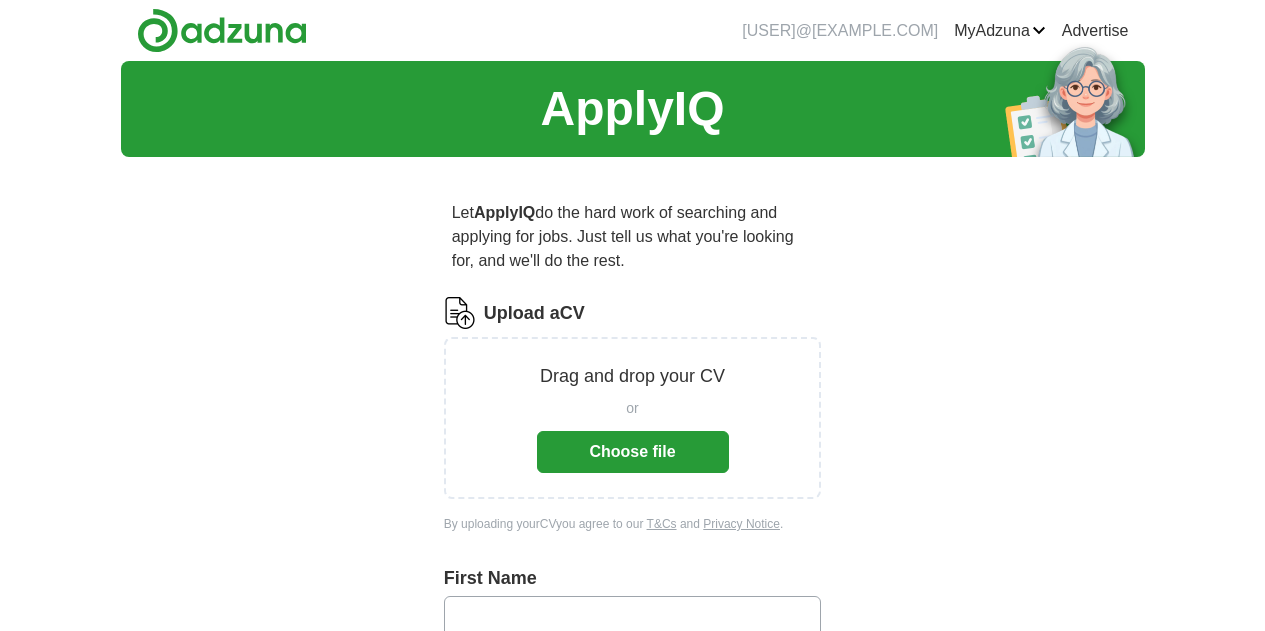 scroll, scrollTop: 0, scrollLeft: 0, axis: both 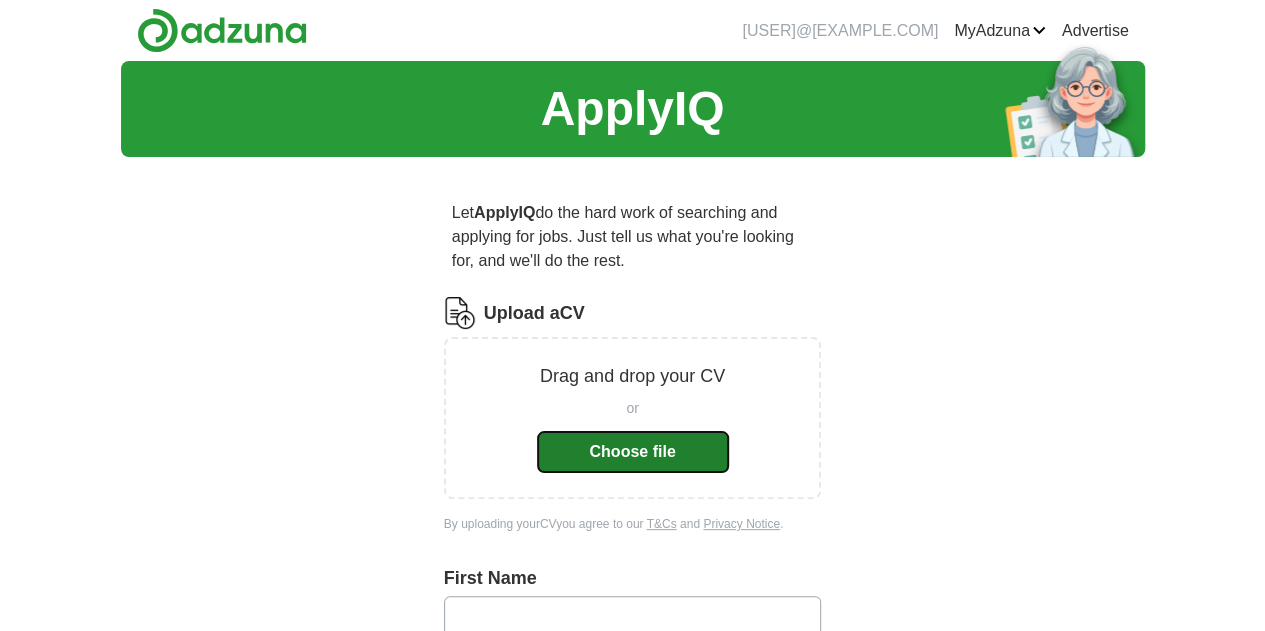 click on "Choose file" at bounding box center [633, 452] 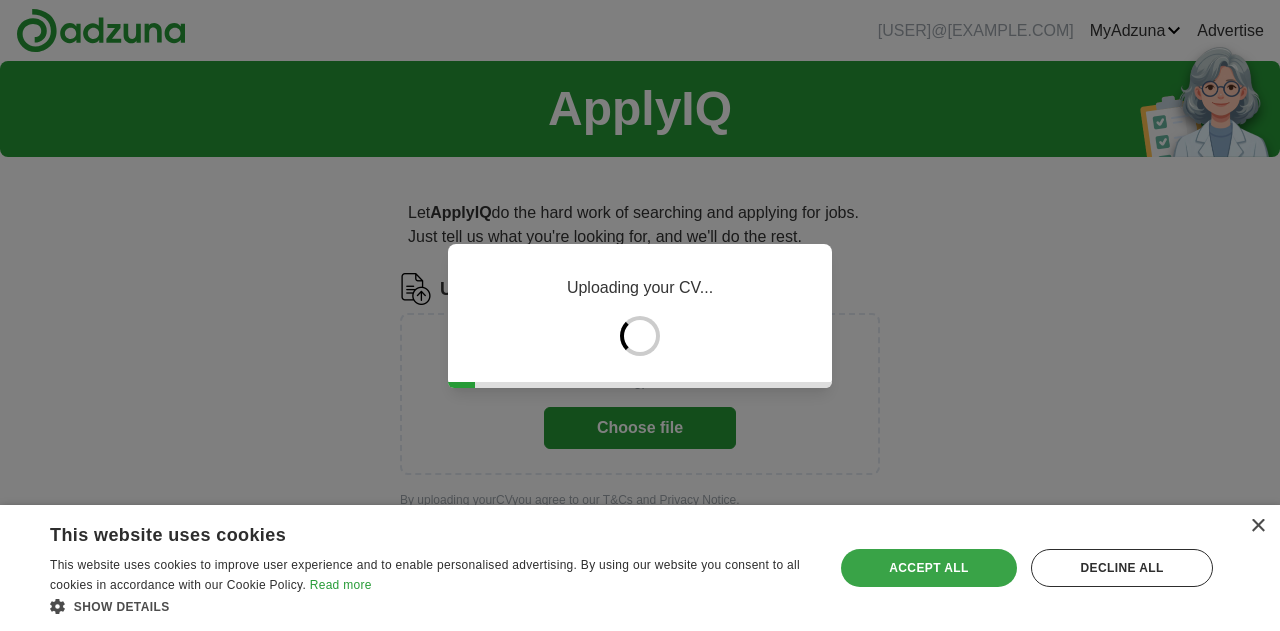 click on "Accept all" at bounding box center (929, 568) 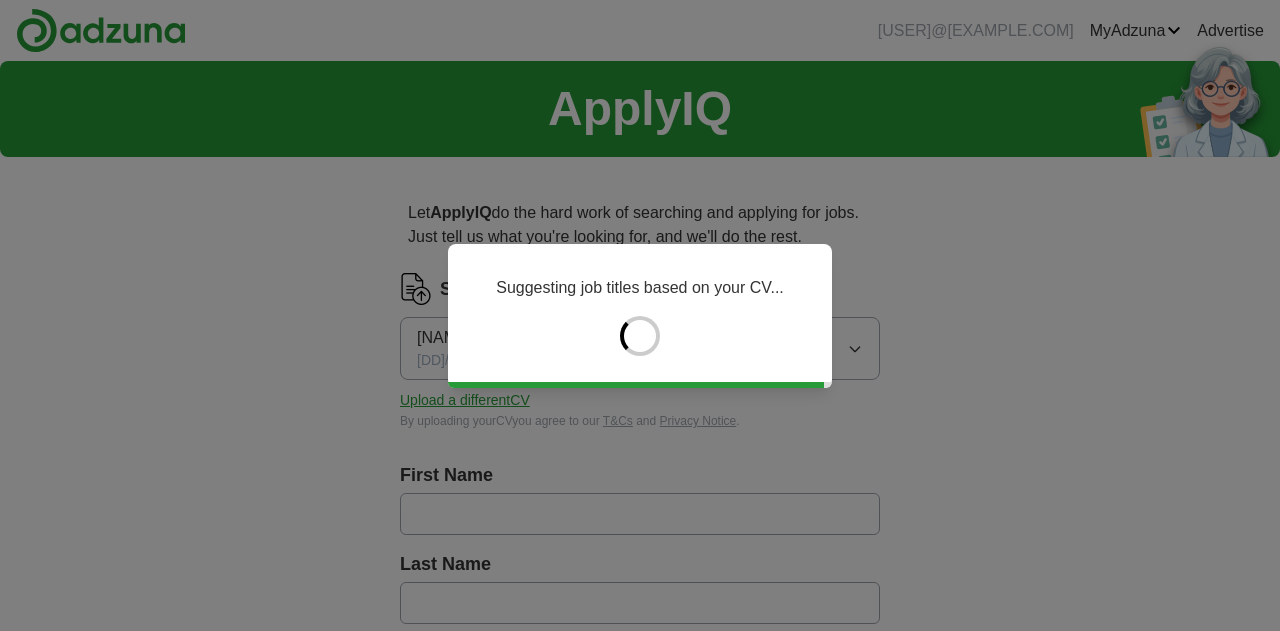 type on "*****" 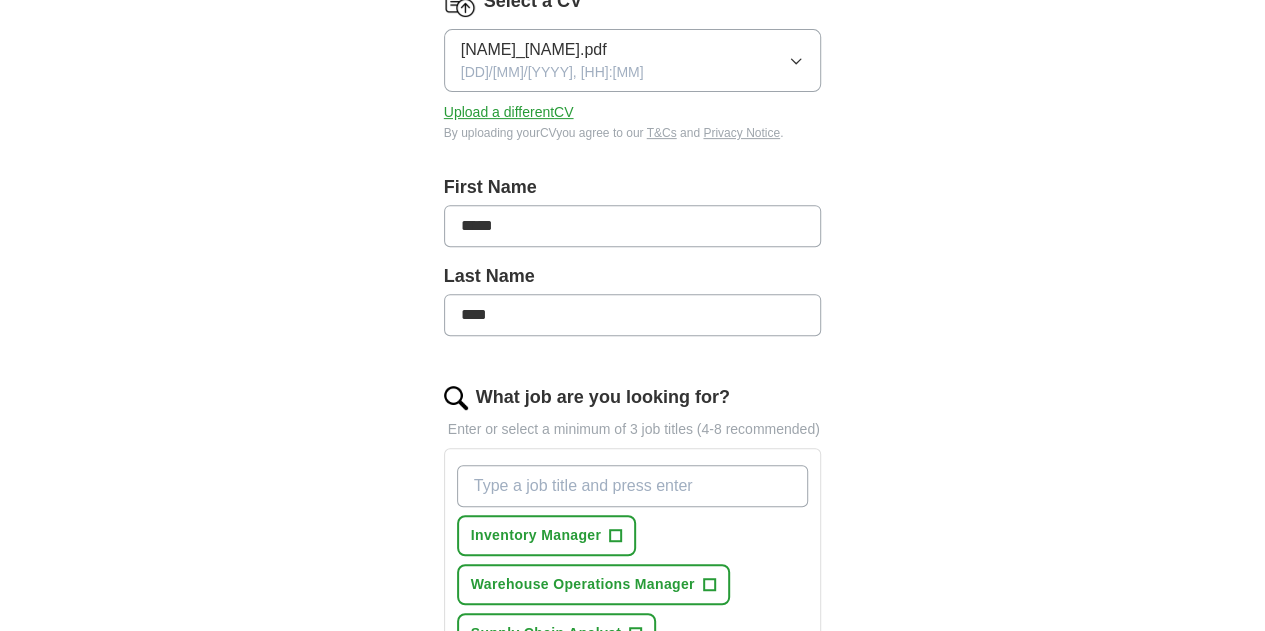 scroll, scrollTop: 314, scrollLeft: 0, axis: vertical 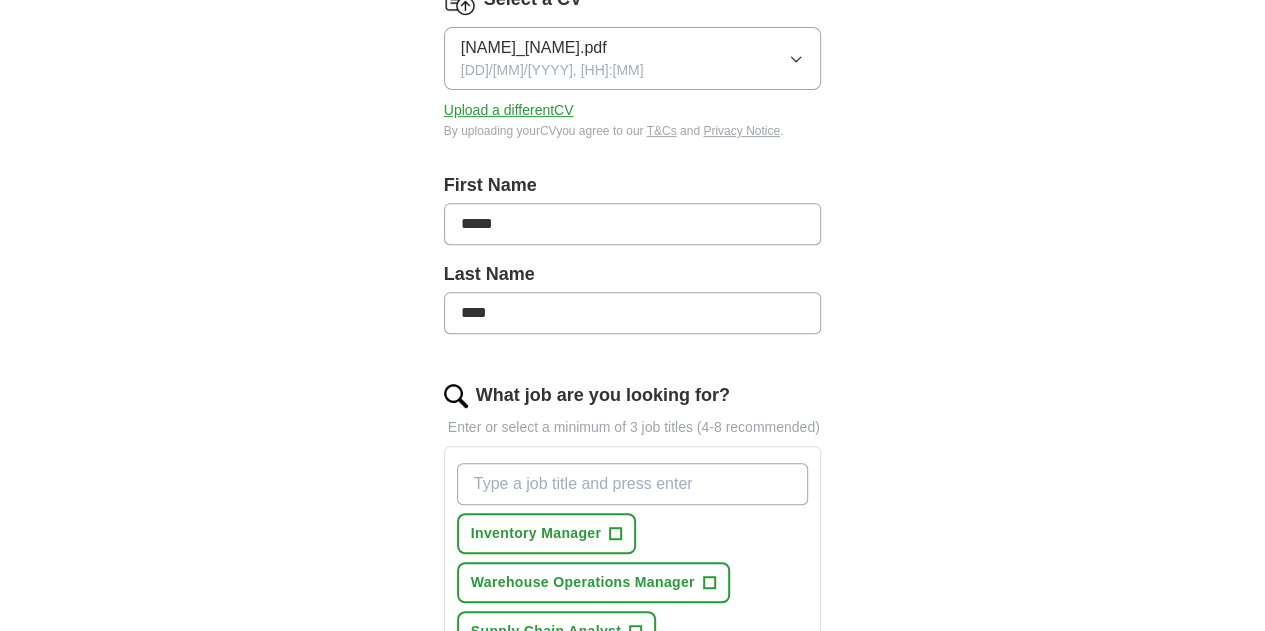 click on "****" at bounding box center (633, 313) 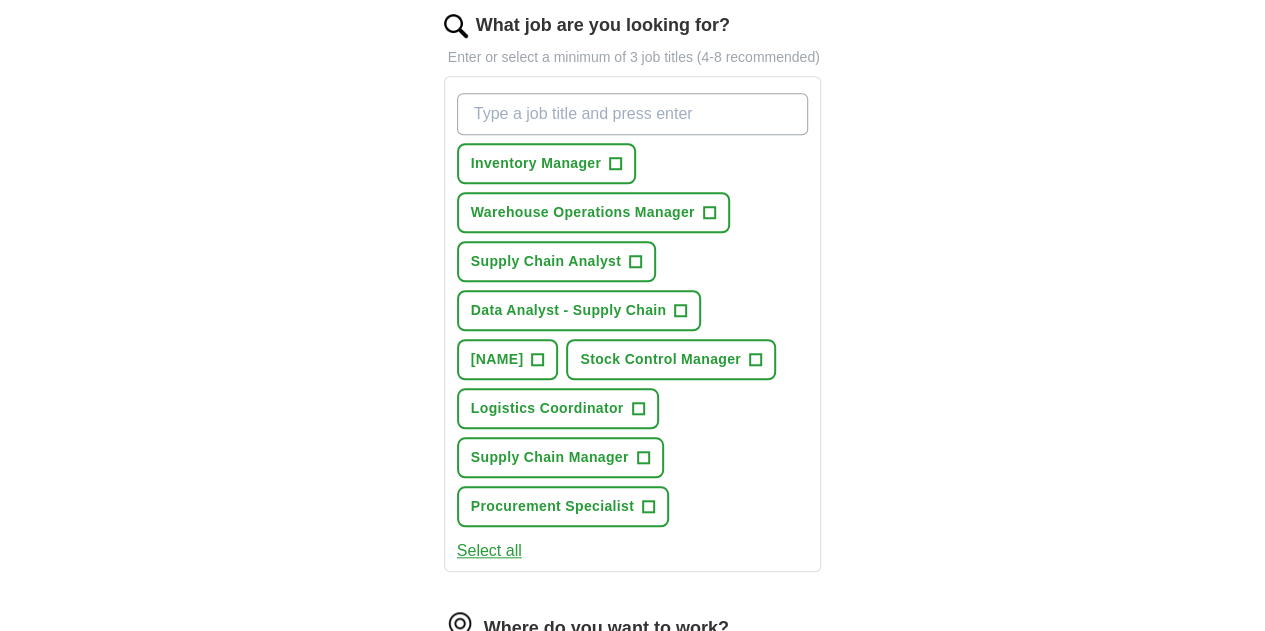 scroll, scrollTop: 686, scrollLeft: 0, axis: vertical 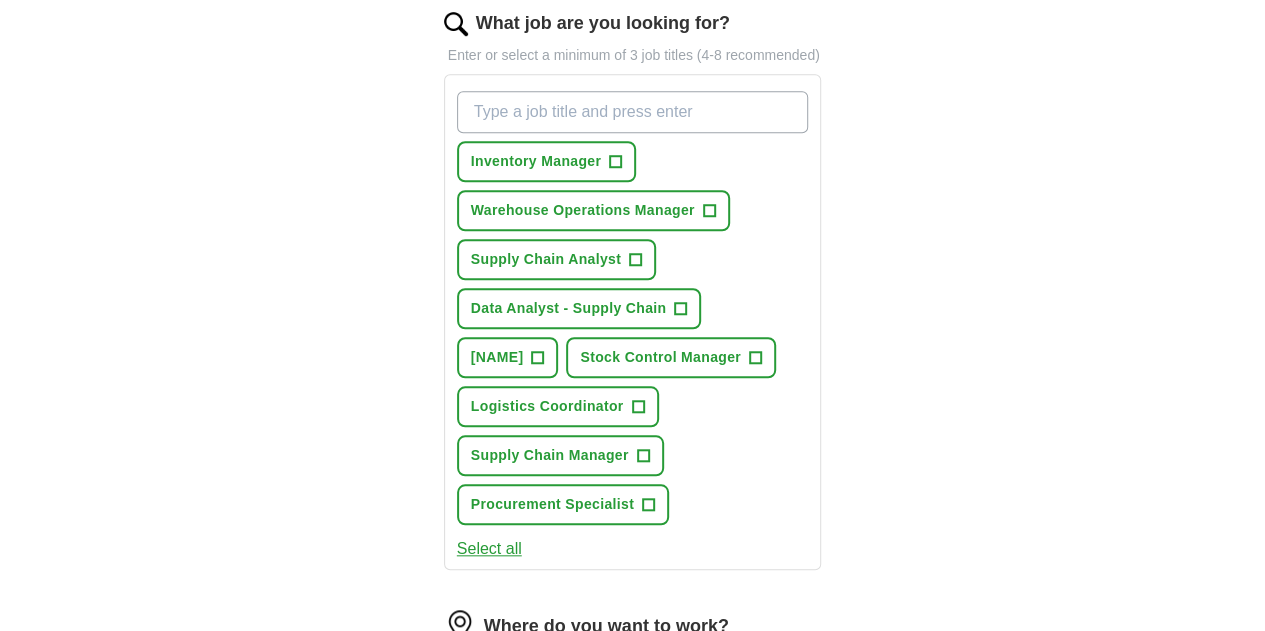 type on "**********" 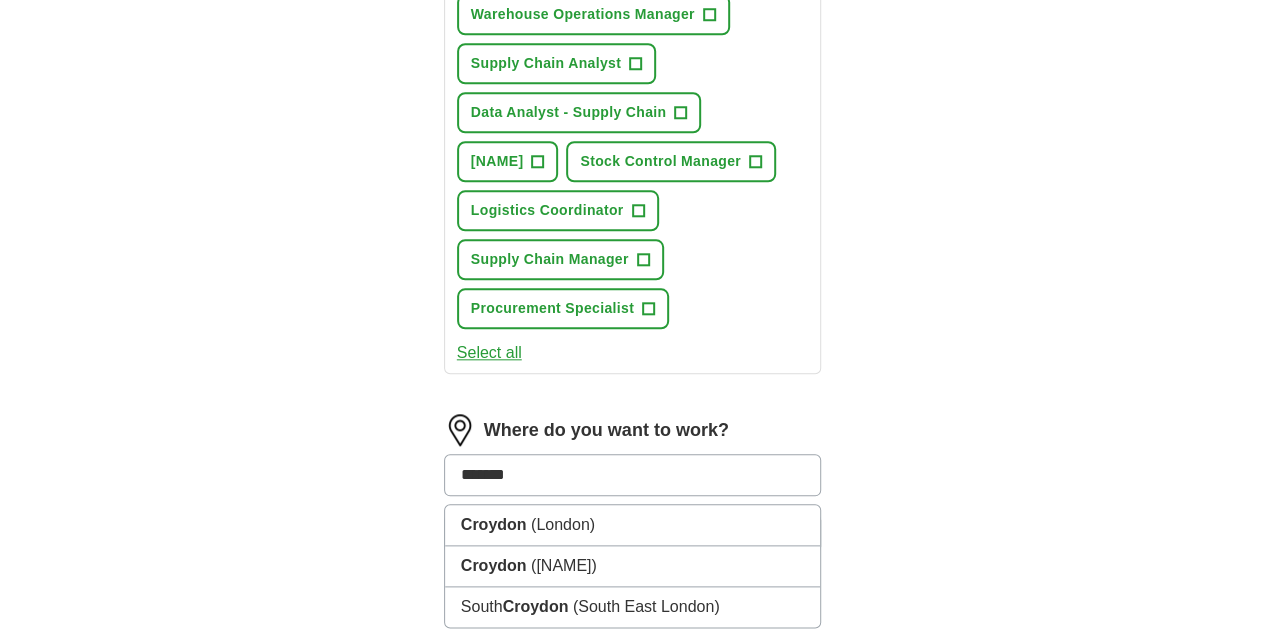 scroll, scrollTop: 886, scrollLeft: 0, axis: vertical 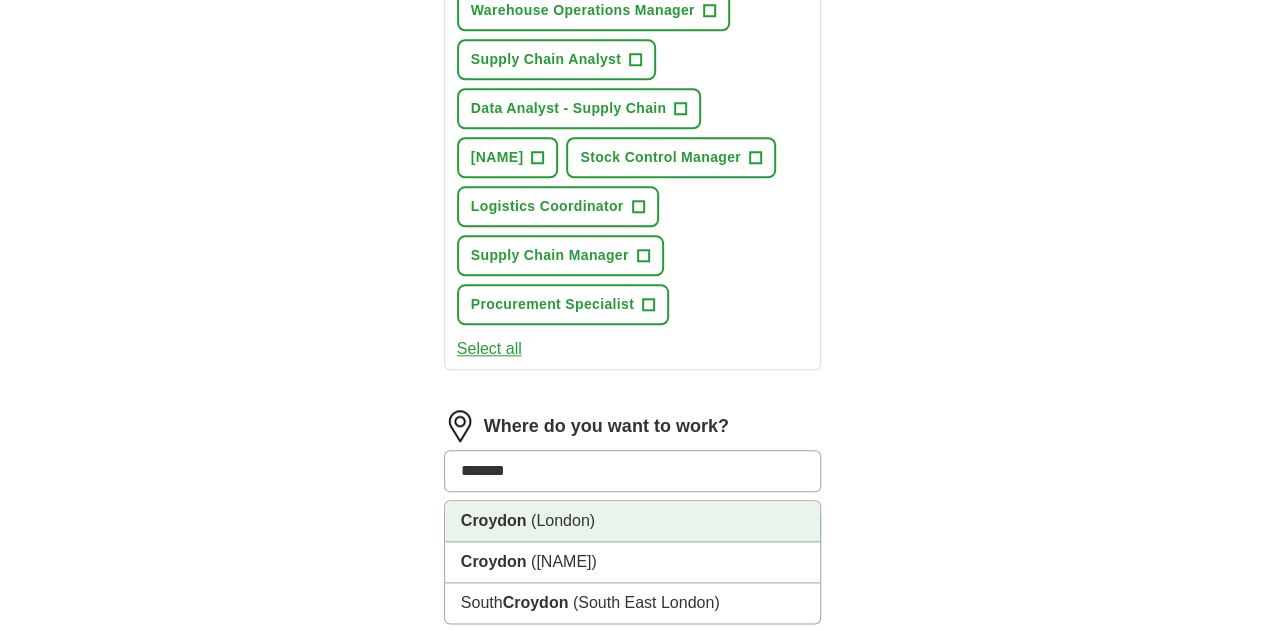 click on "[NAME]   ([CITY])" at bounding box center [633, 521] 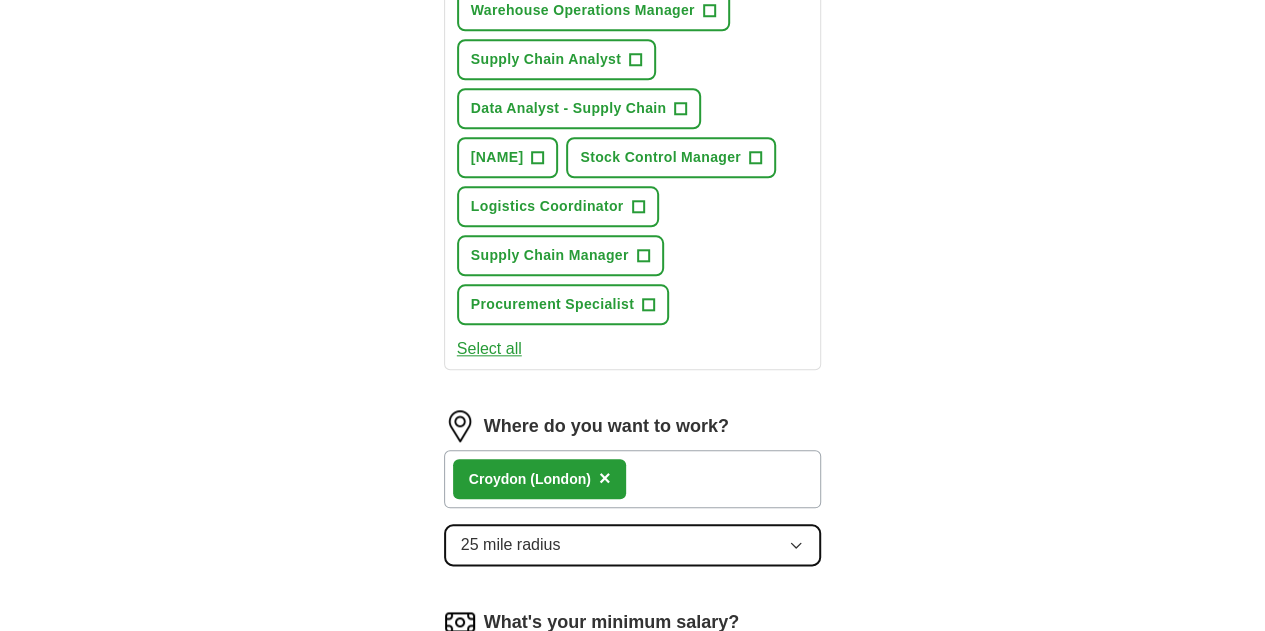 click on "25 mile radius" at bounding box center (633, 545) 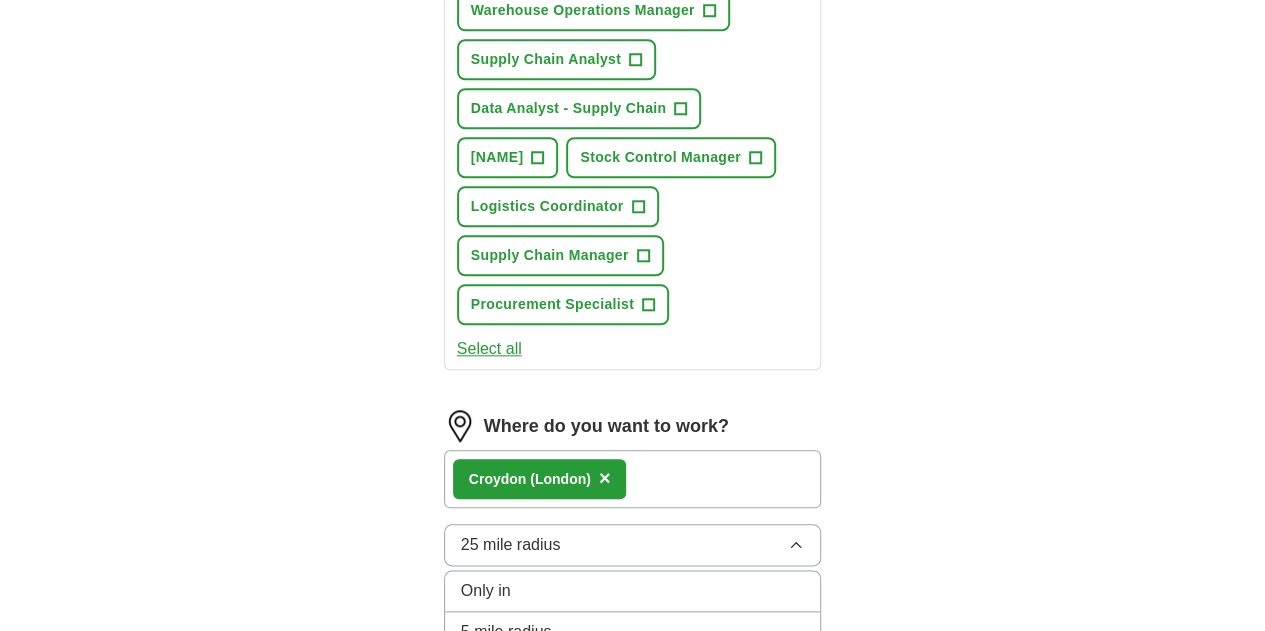 click on "25 mile radius" at bounding box center [511, 716] 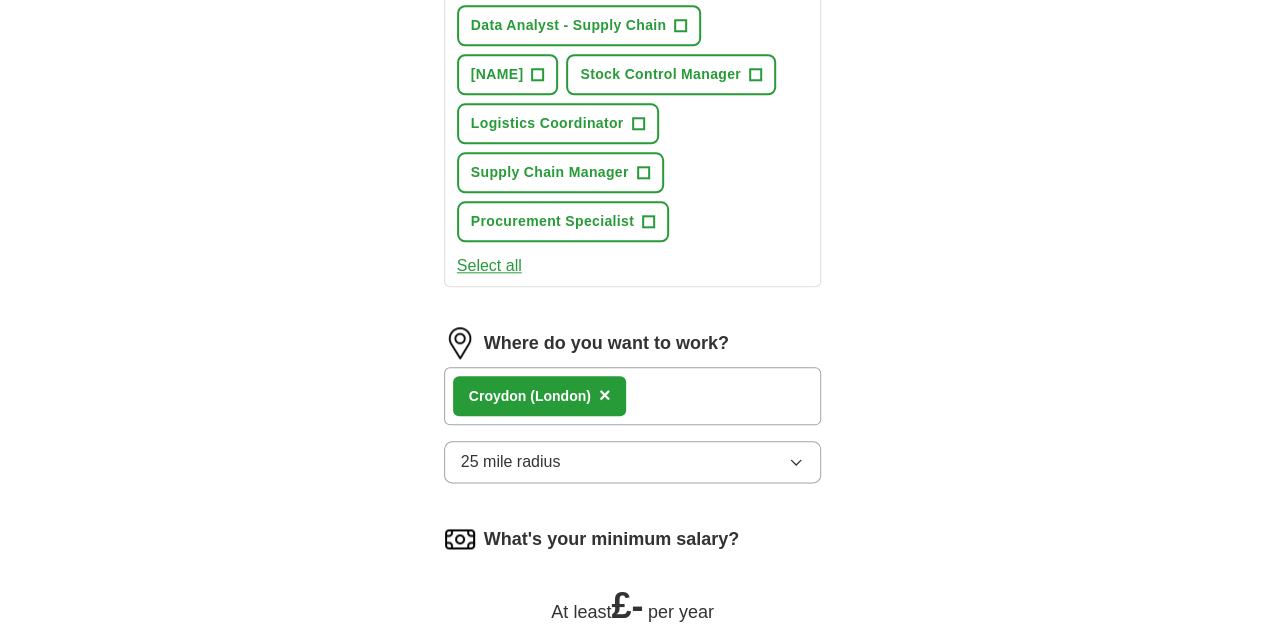 scroll, scrollTop: 982, scrollLeft: 0, axis: vertical 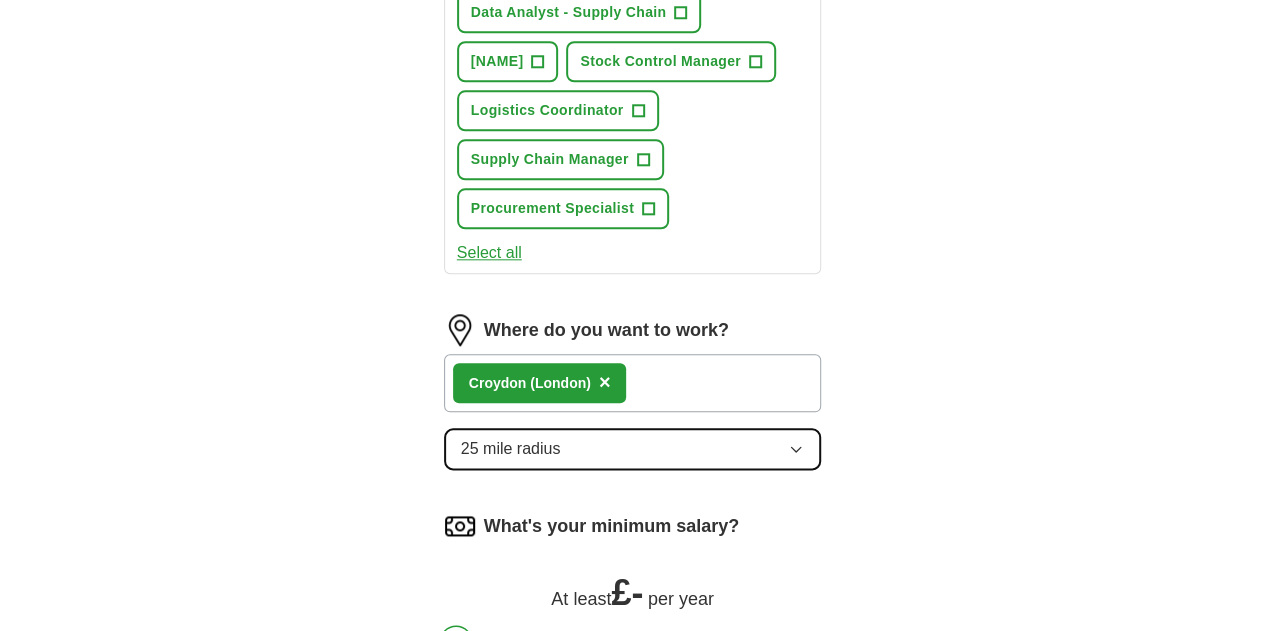 click on "25 mile radius" at bounding box center [633, 449] 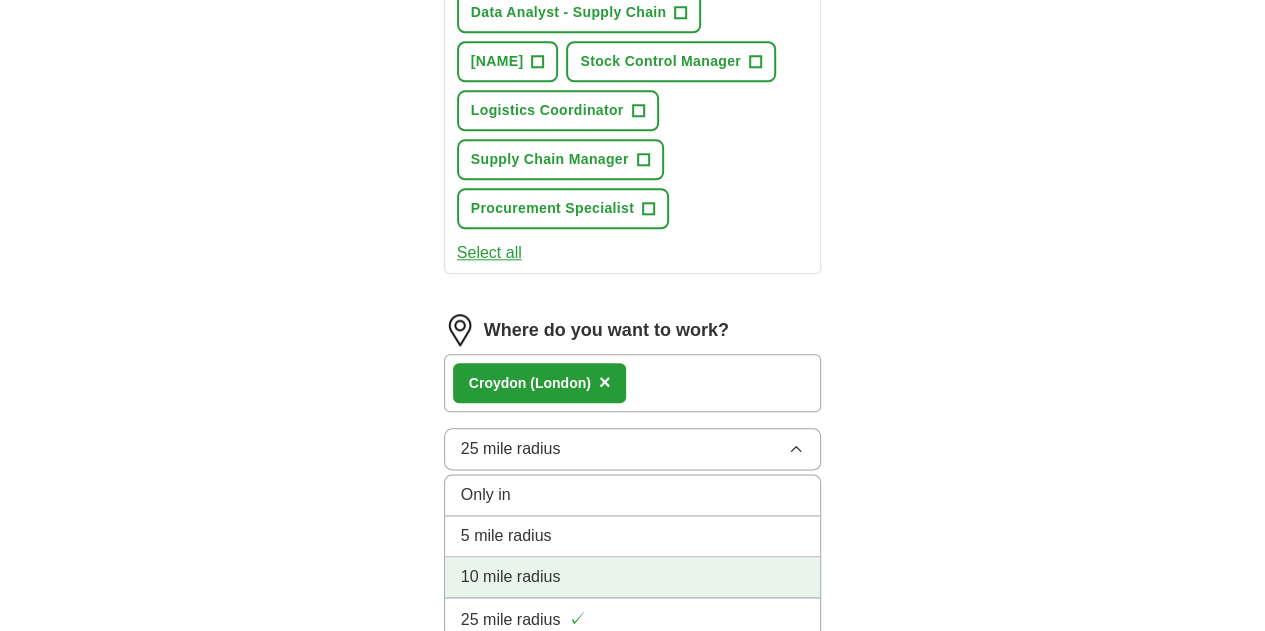 click on "10 mile radius" at bounding box center (633, 577) 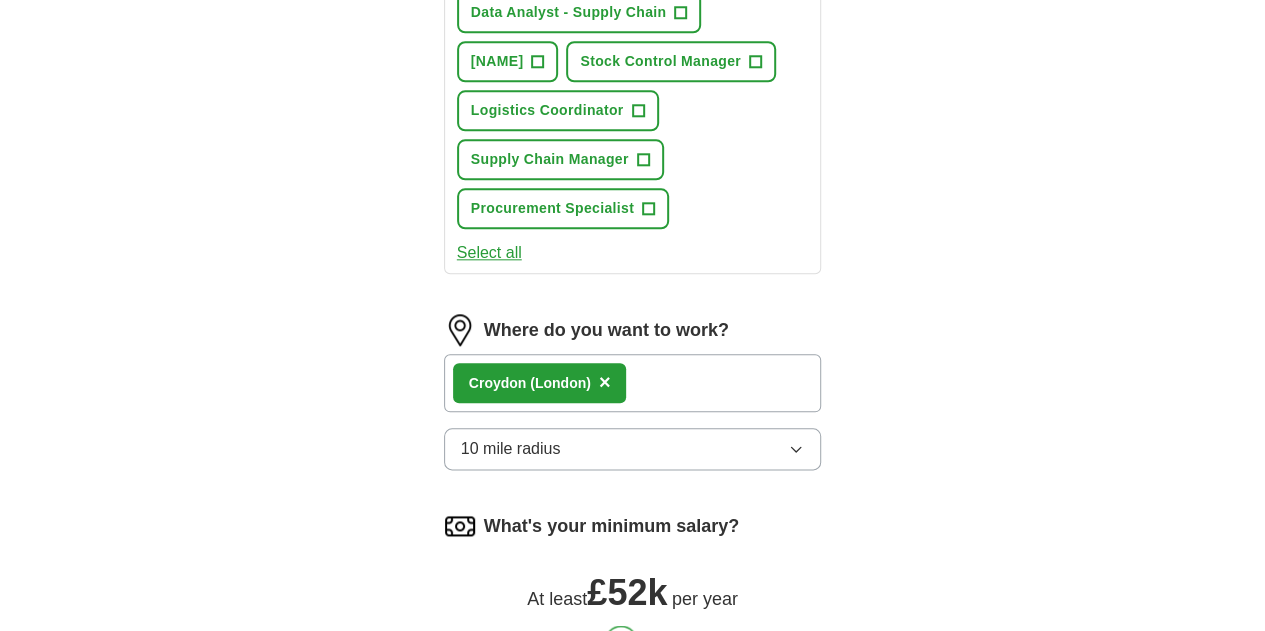 click at bounding box center (633, 642) 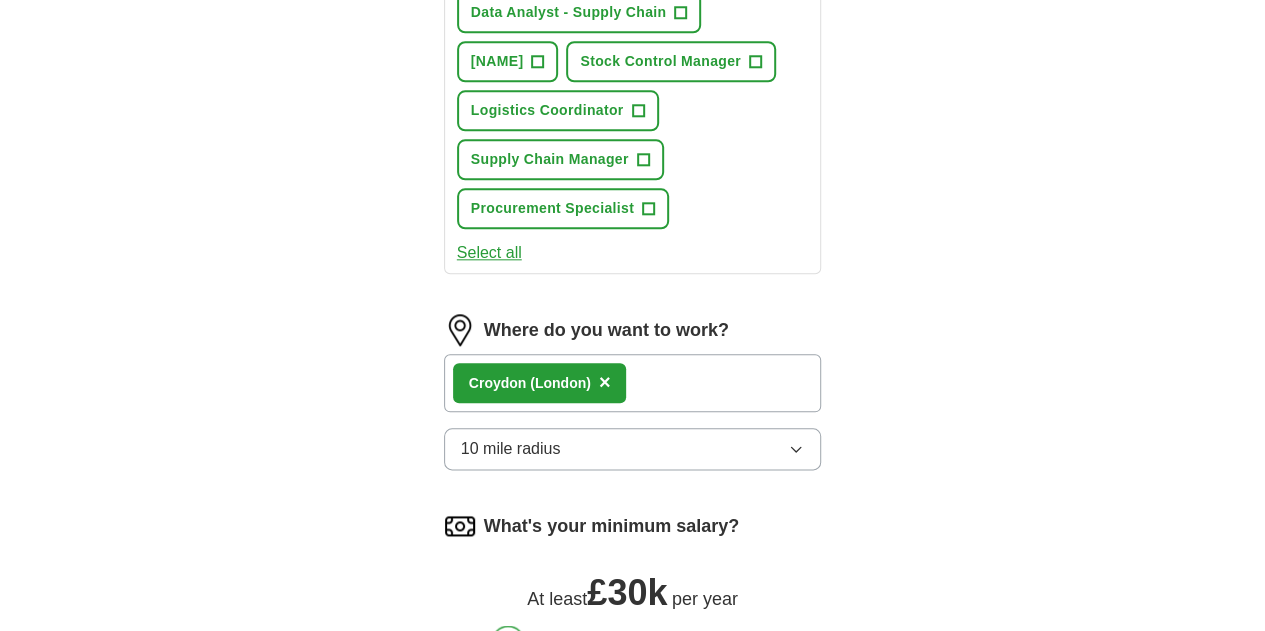 drag, startPoint x: 592, startPoint y: 511, endPoint x: 480, endPoint y: 534, distance: 114.33722 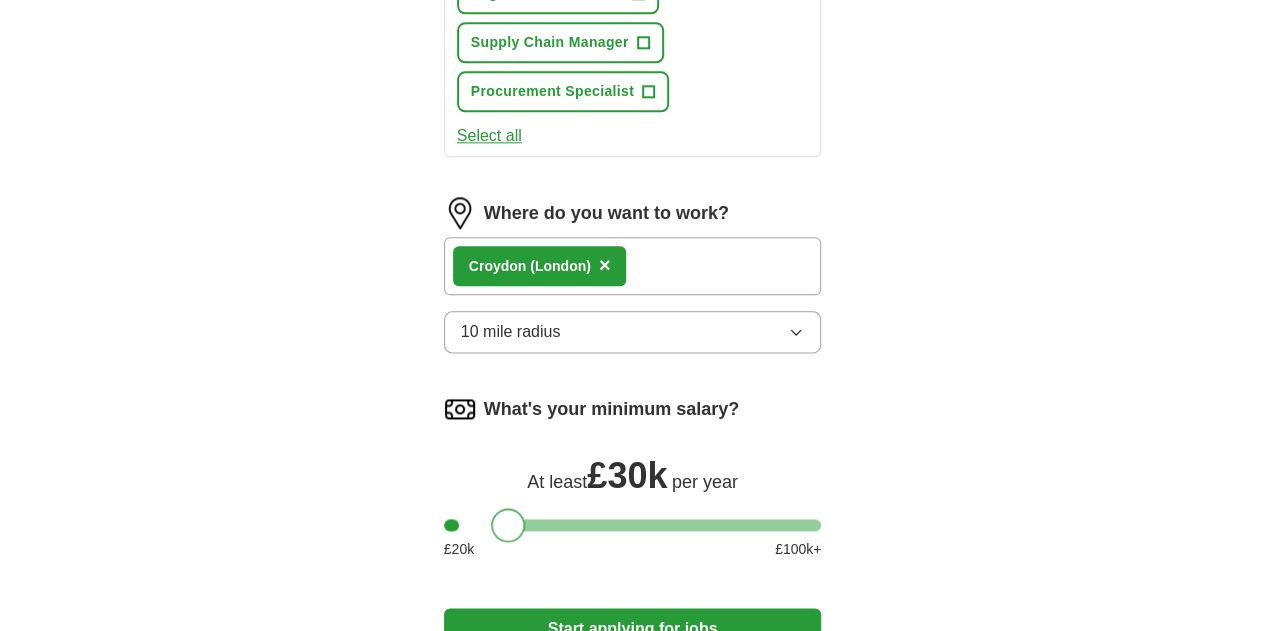 scroll, scrollTop: 1101, scrollLeft: 0, axis: vertical 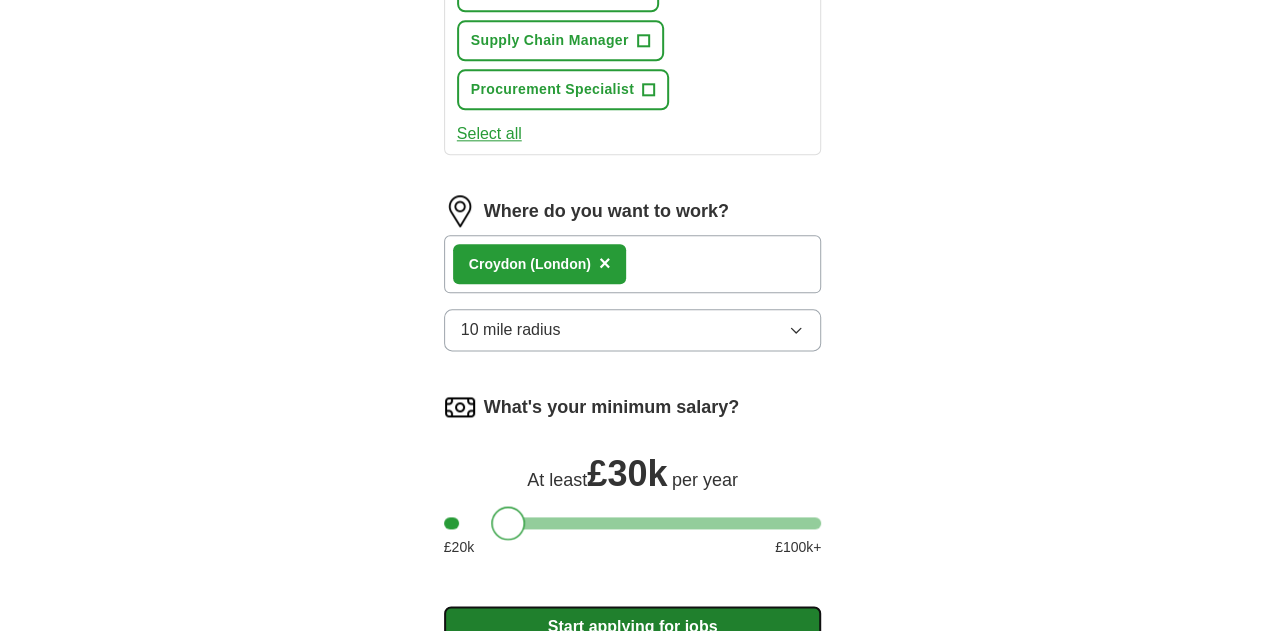 click on "Start applying for jobs" at bounding box center [633, 627] 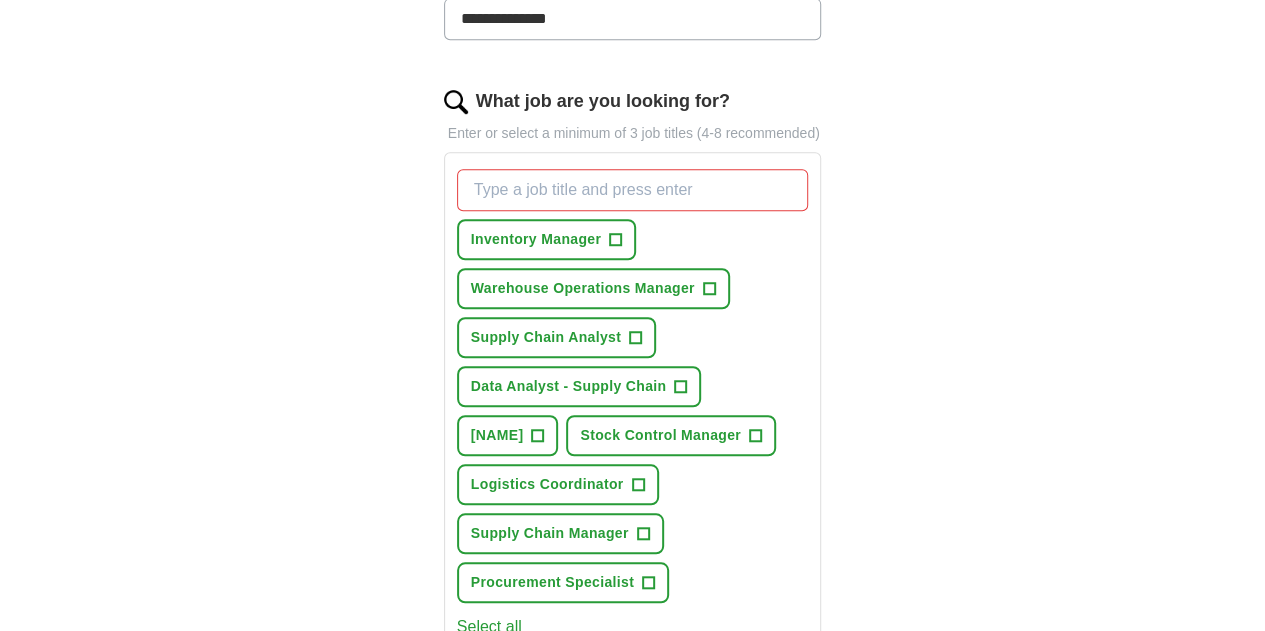 scroll, scrollTop: 607, scrollLeft: 0, axis: vertical 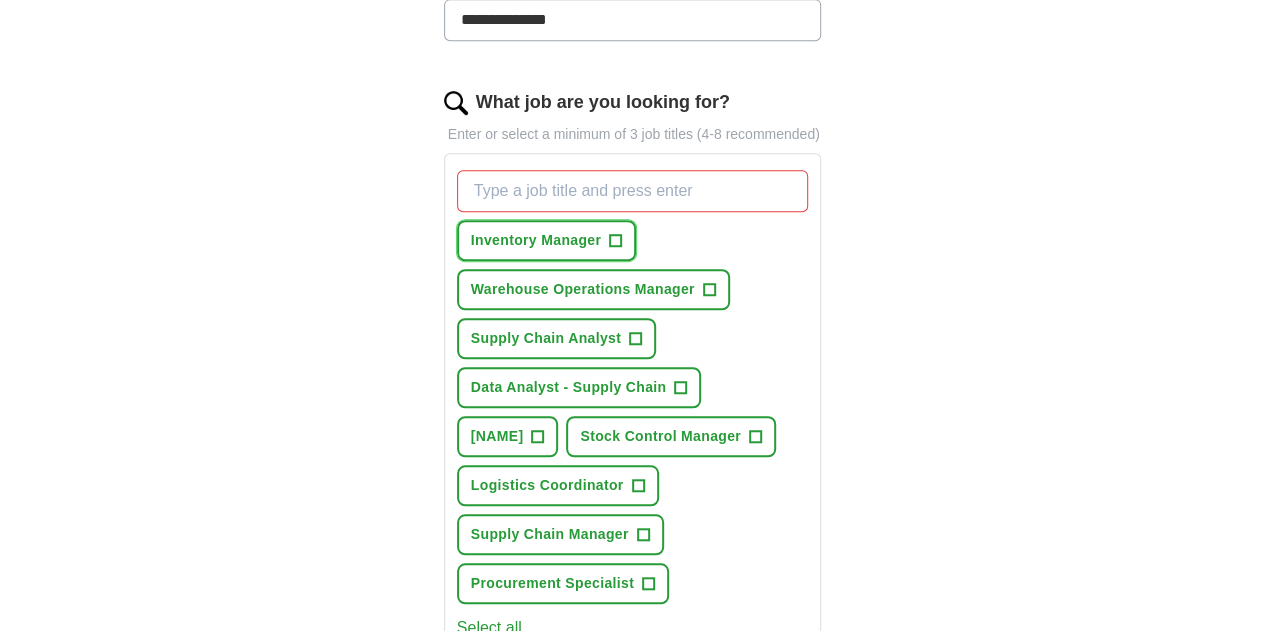 click on "+" at bounding box center (616, 241) 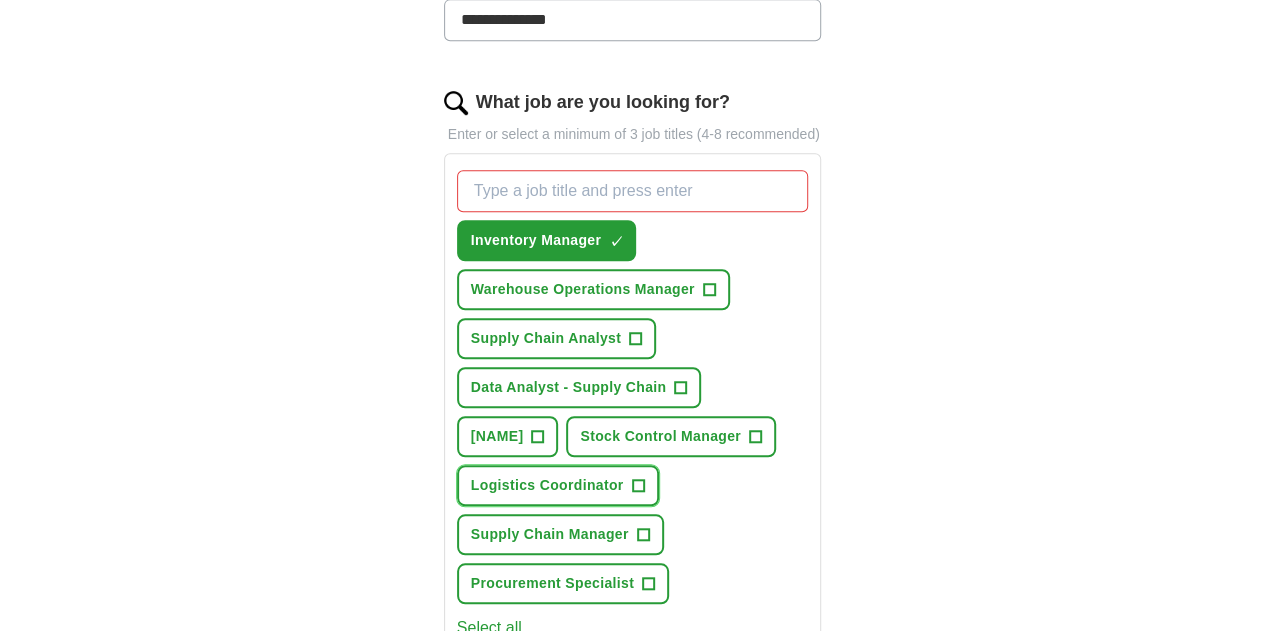 click on "+" at bounding box center [638, 486] 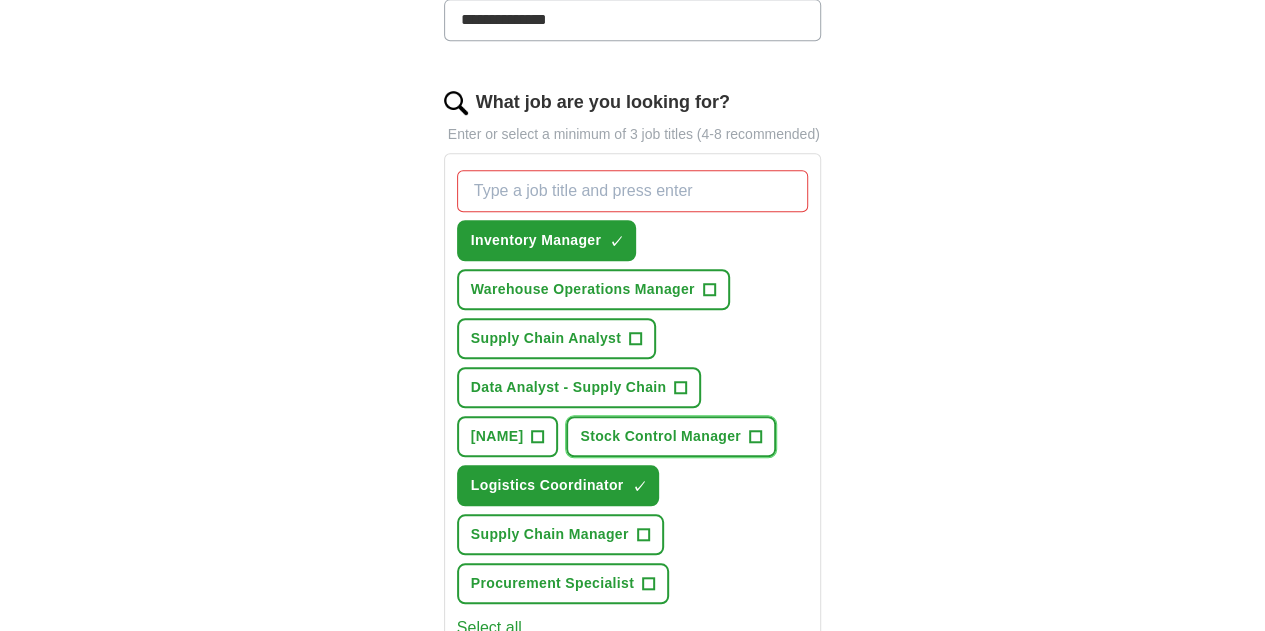 click on "[NAME]" at bounding box center [671, 436] 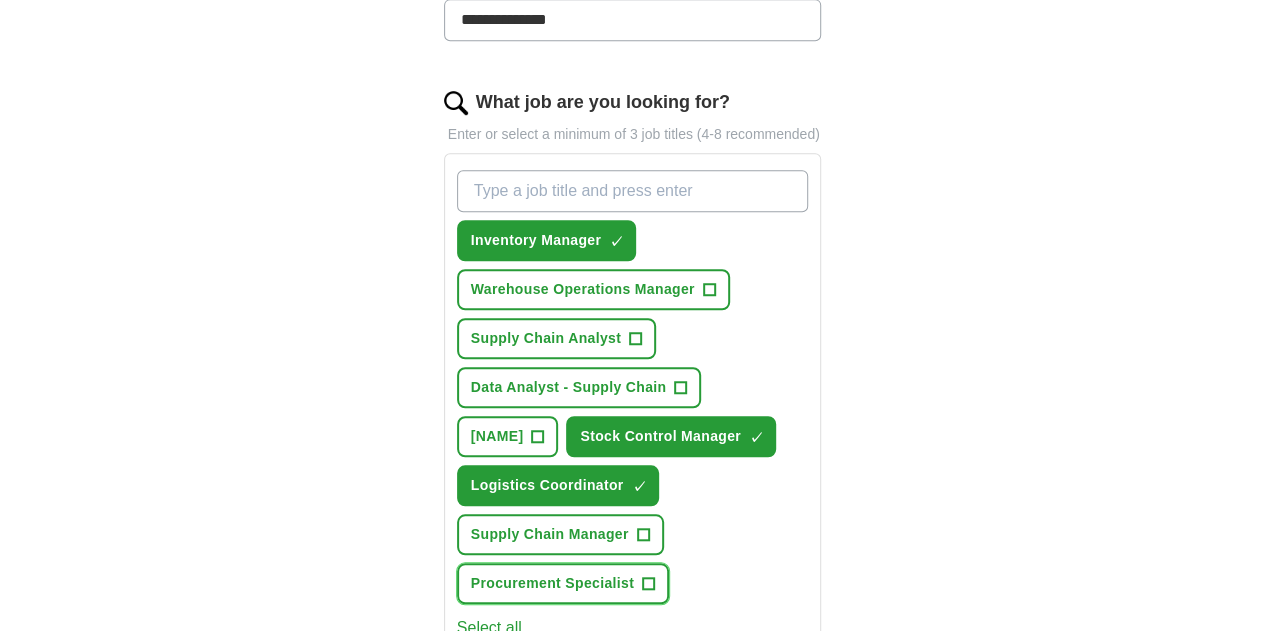 click on "Procurement Specialist" at bounding box center (552, 583) 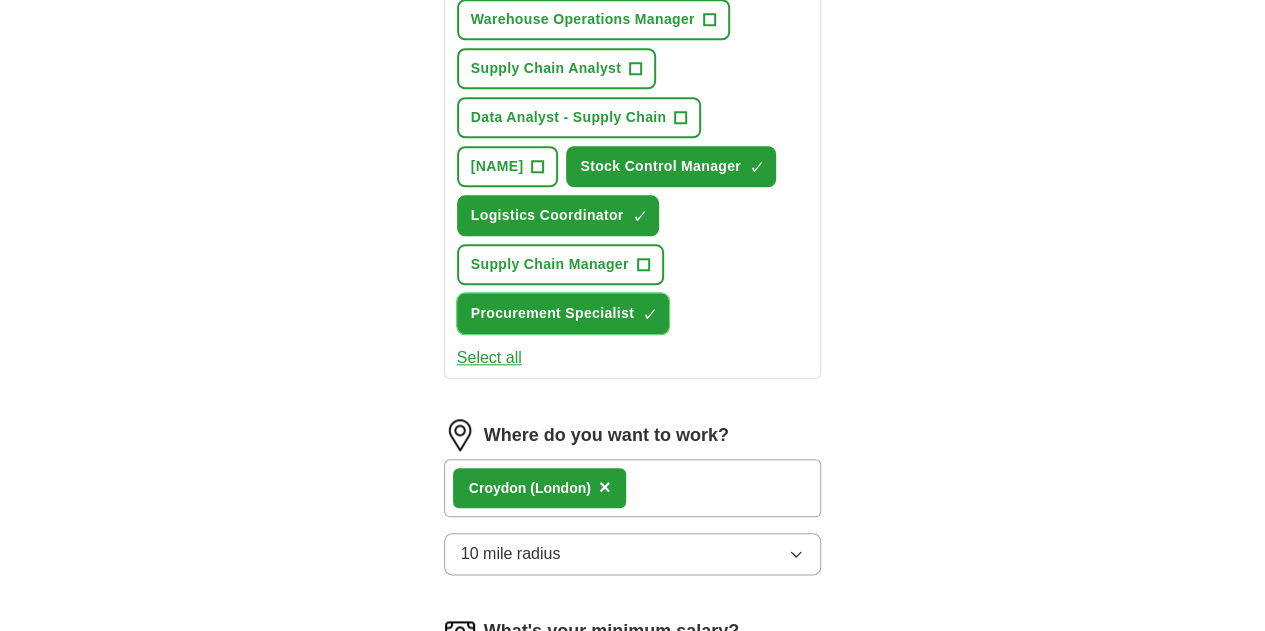 scroll, scrollTop: 1246, scrollLeft: 0, axis: vertical 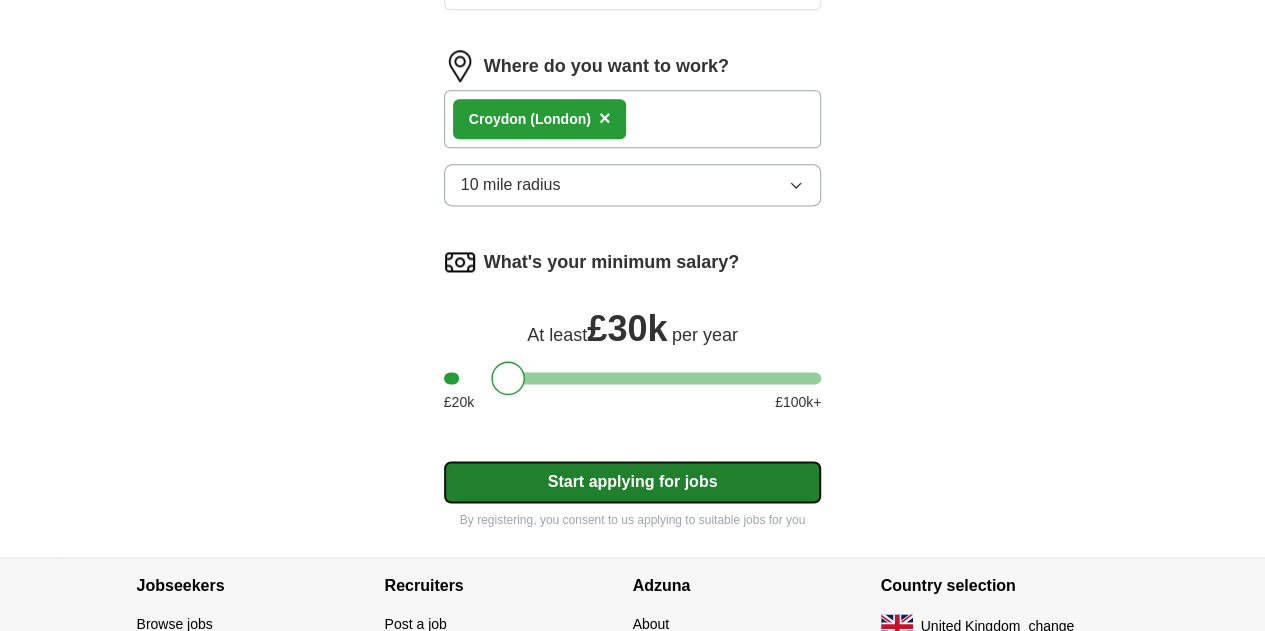 click on "Start applying for jobs" at bounding box center [633, 482] 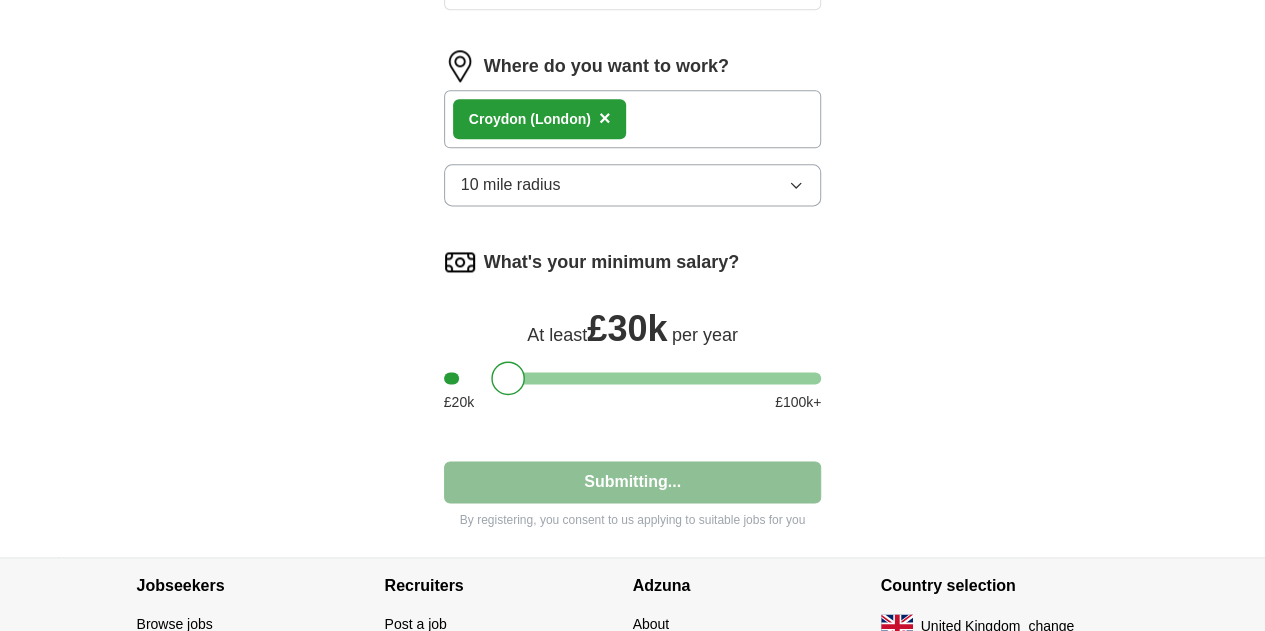 select on "**" 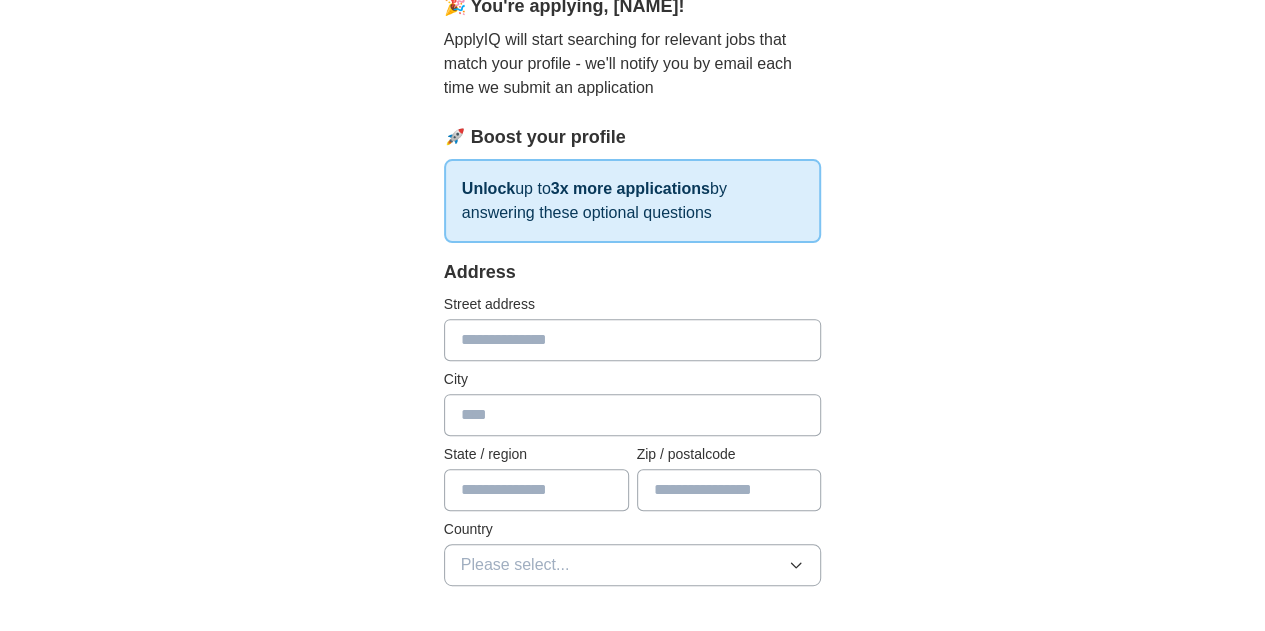 scroll, scrollTop: 220, scrollLeft: 0, axis: vertical 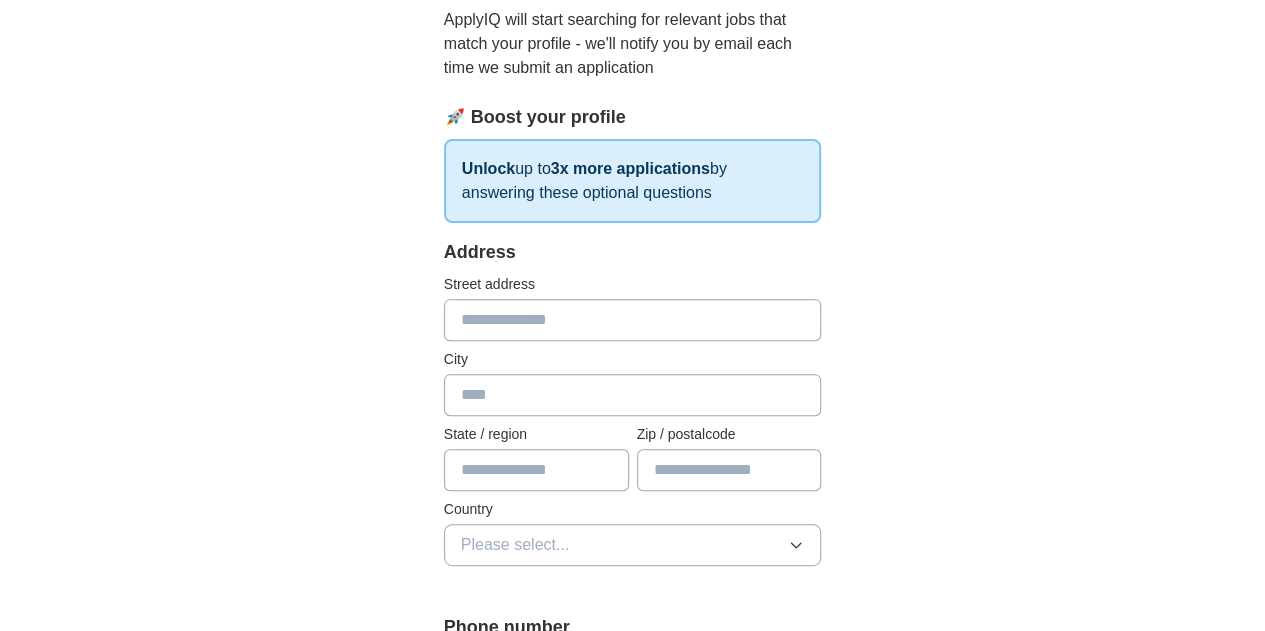 click at bounding box center [633, 320] 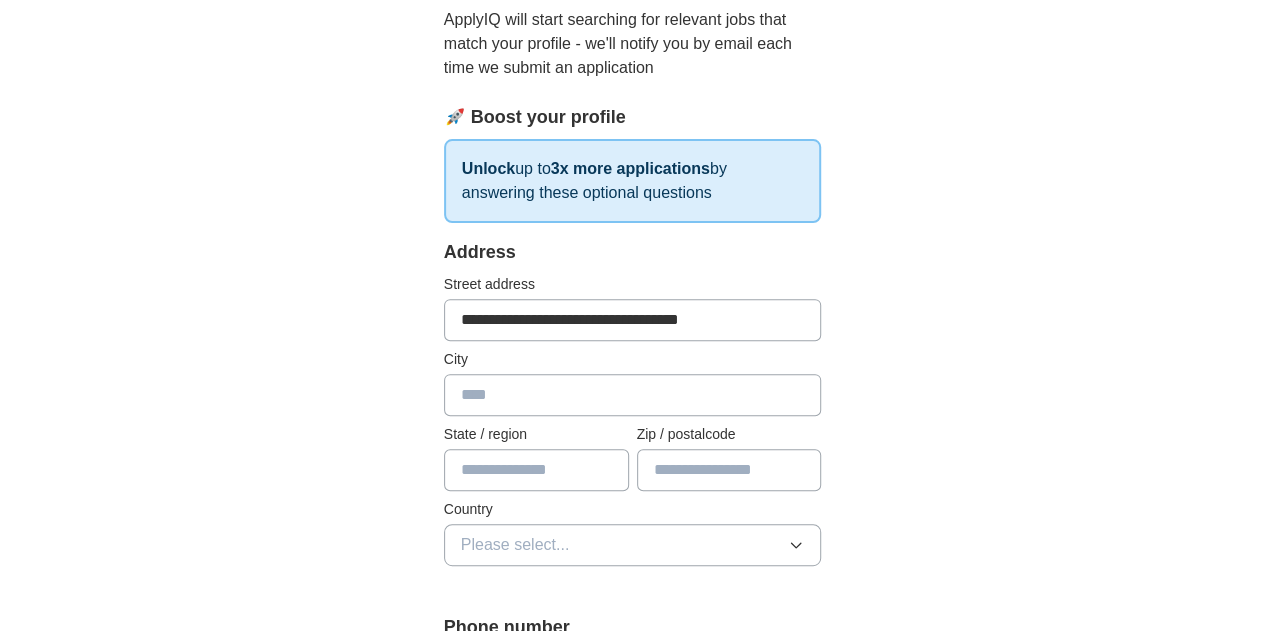 type on "*******" 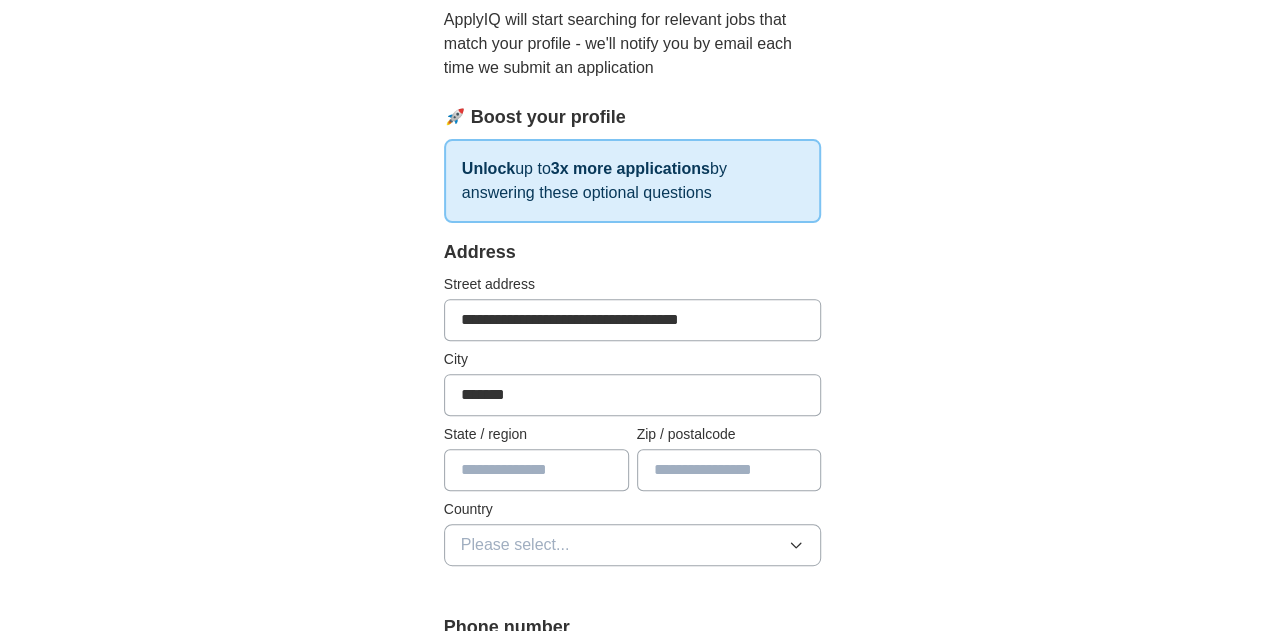 type on "**********" 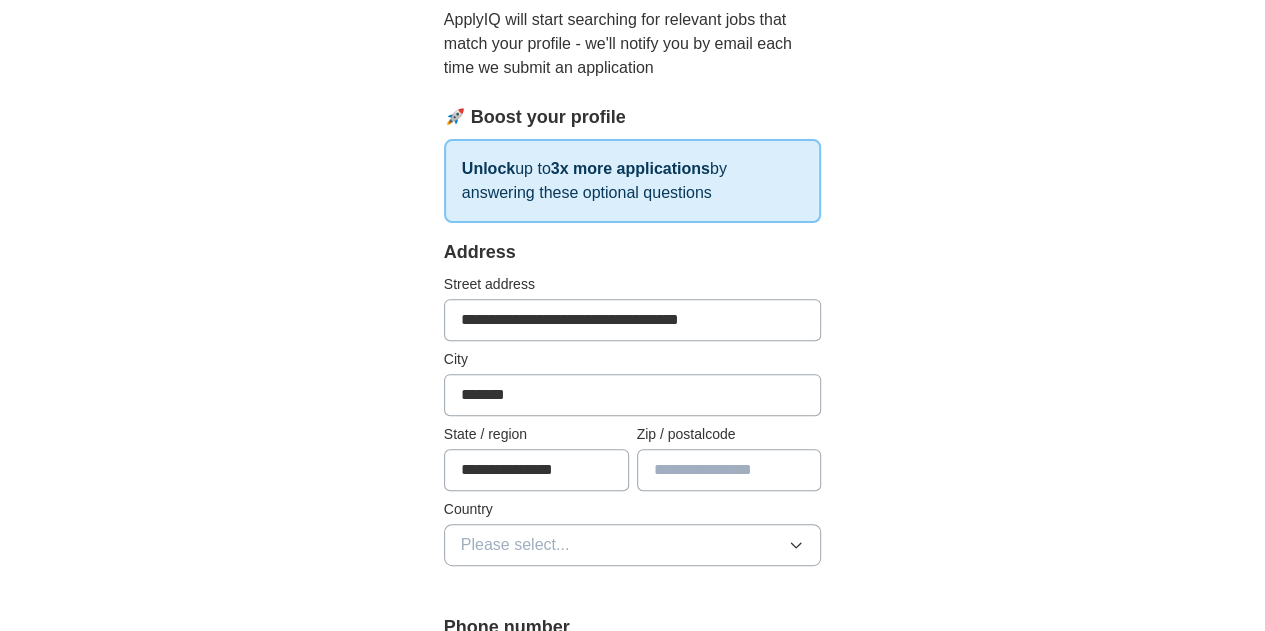 type on "*******" 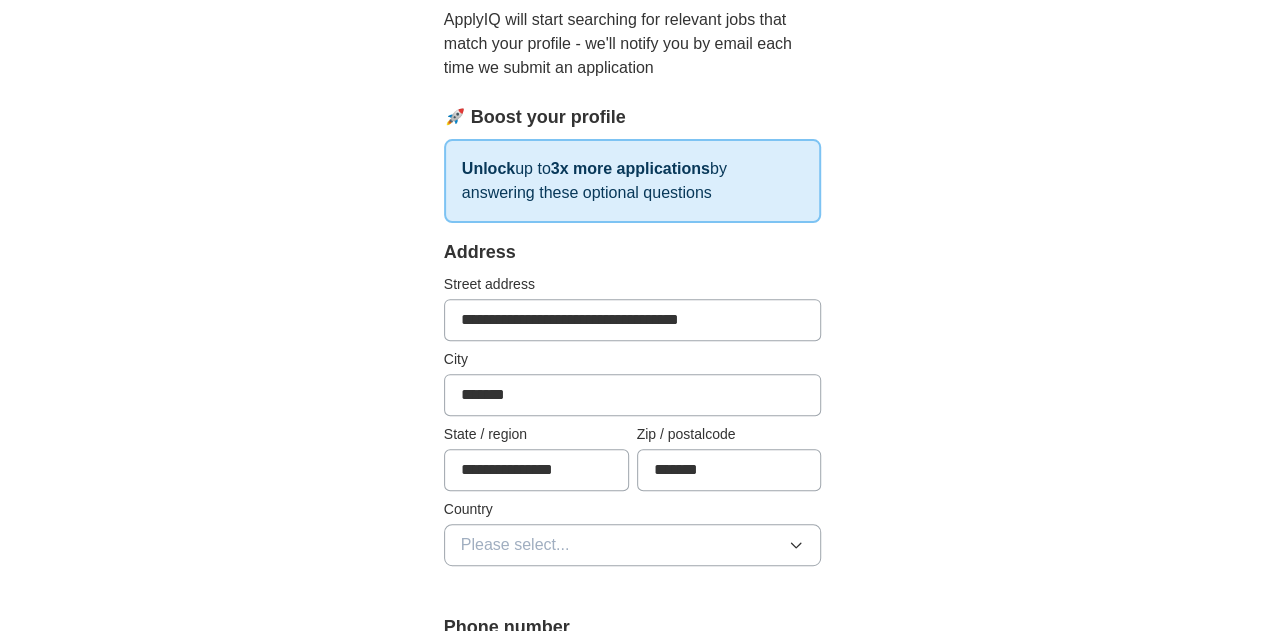 scroll, scrollTop: 260, scrollLeft: 0, axis: vertical 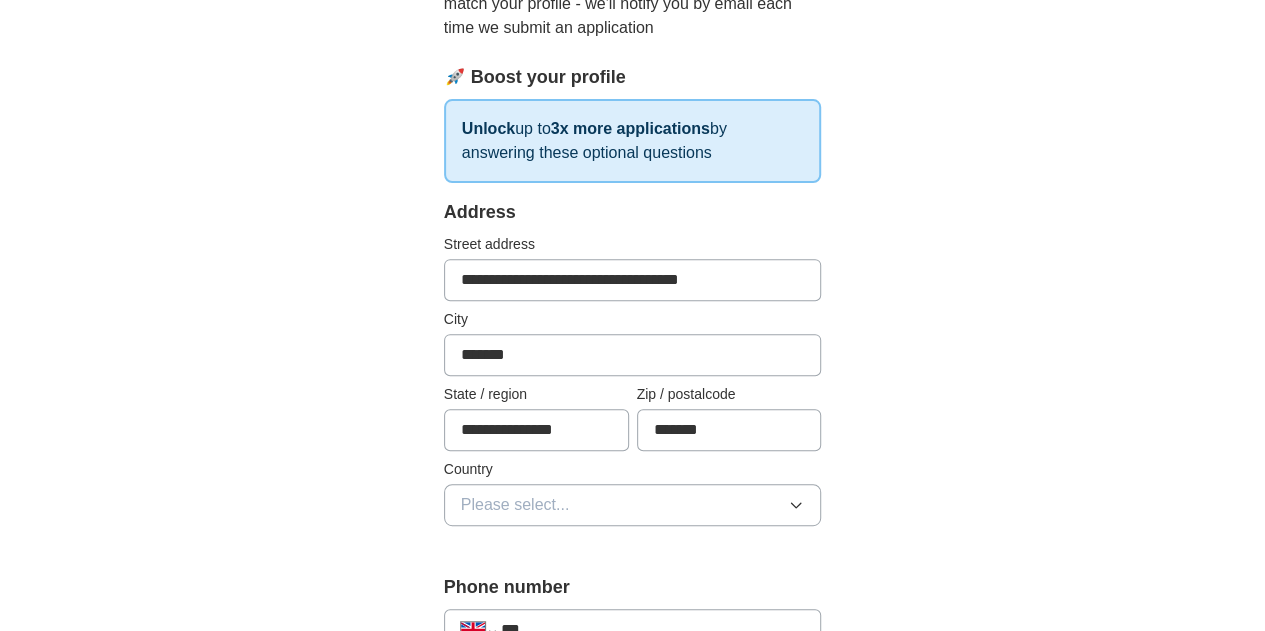 click on "**********" at bounding box center (536, 430) 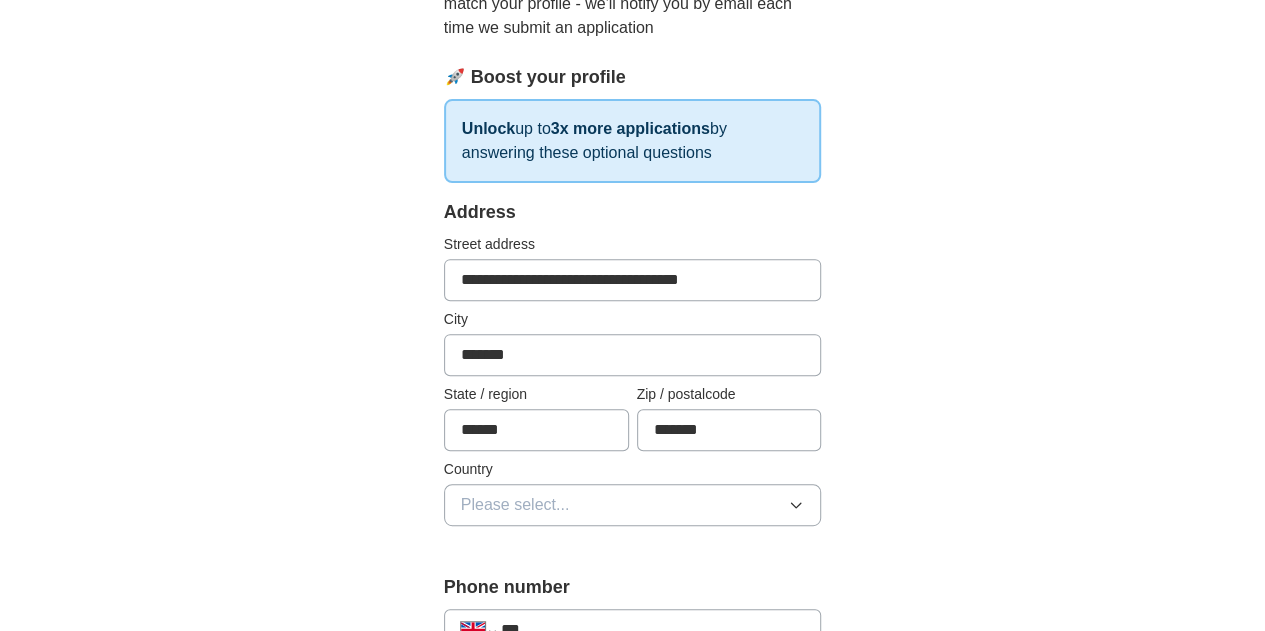 click on "******" at bounding box center [536, 430] 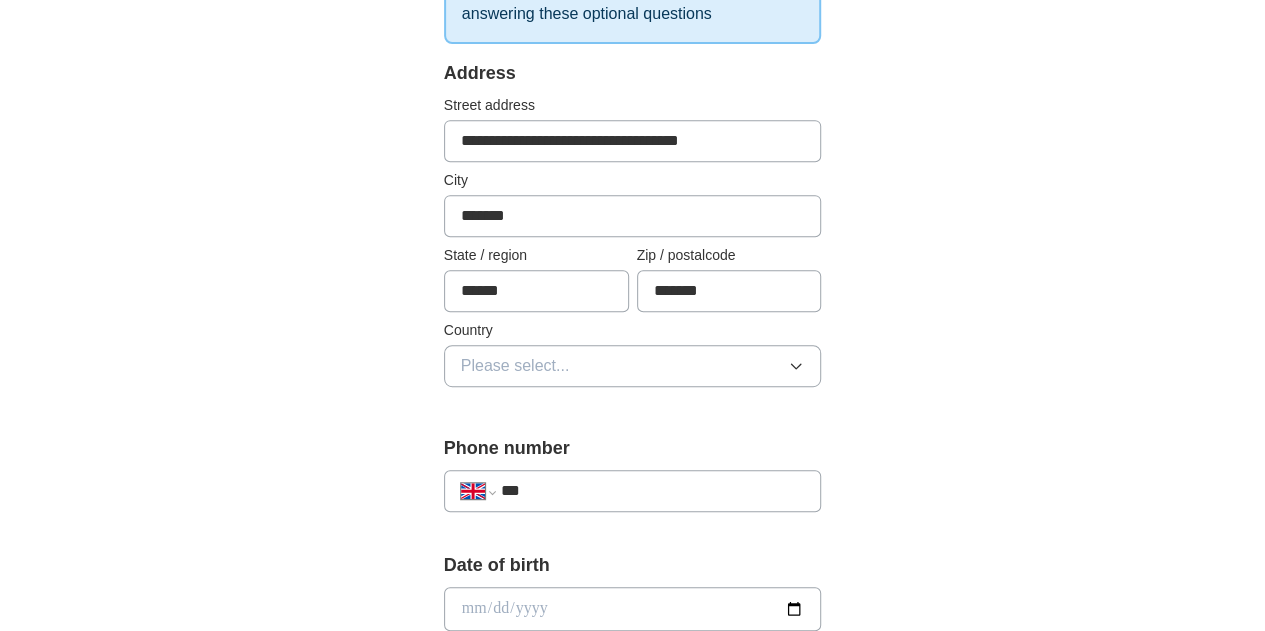 scroll, scrollTop: 400, scrollLeft: 0, axis: vertical 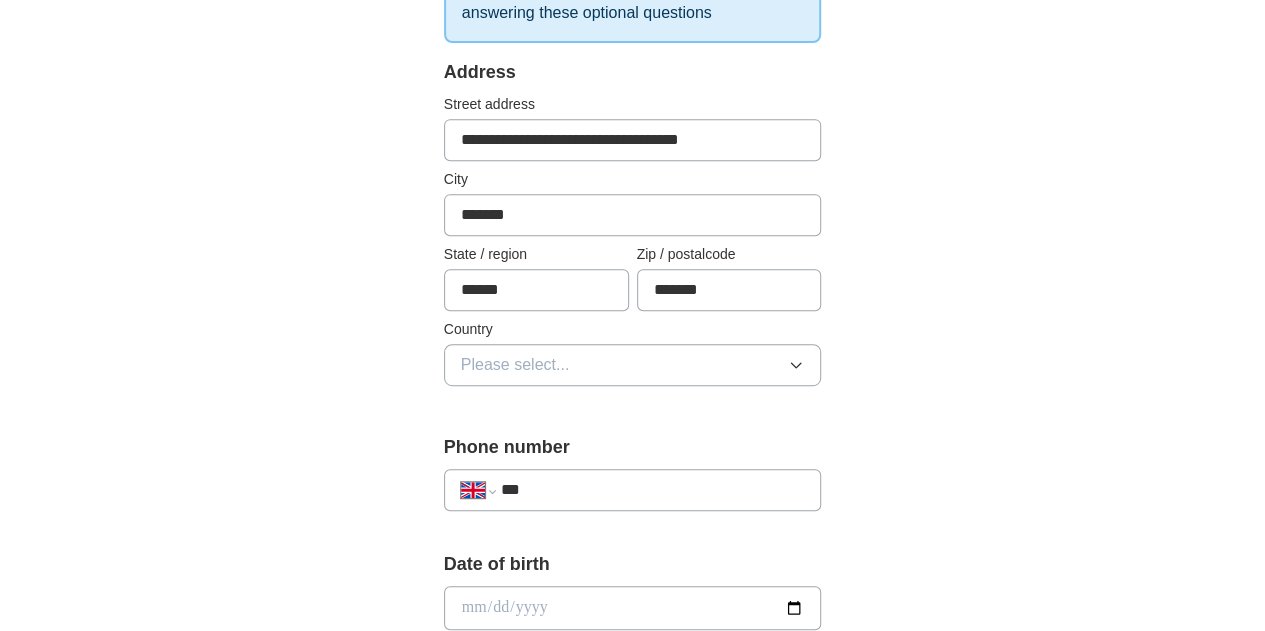 type on "******" 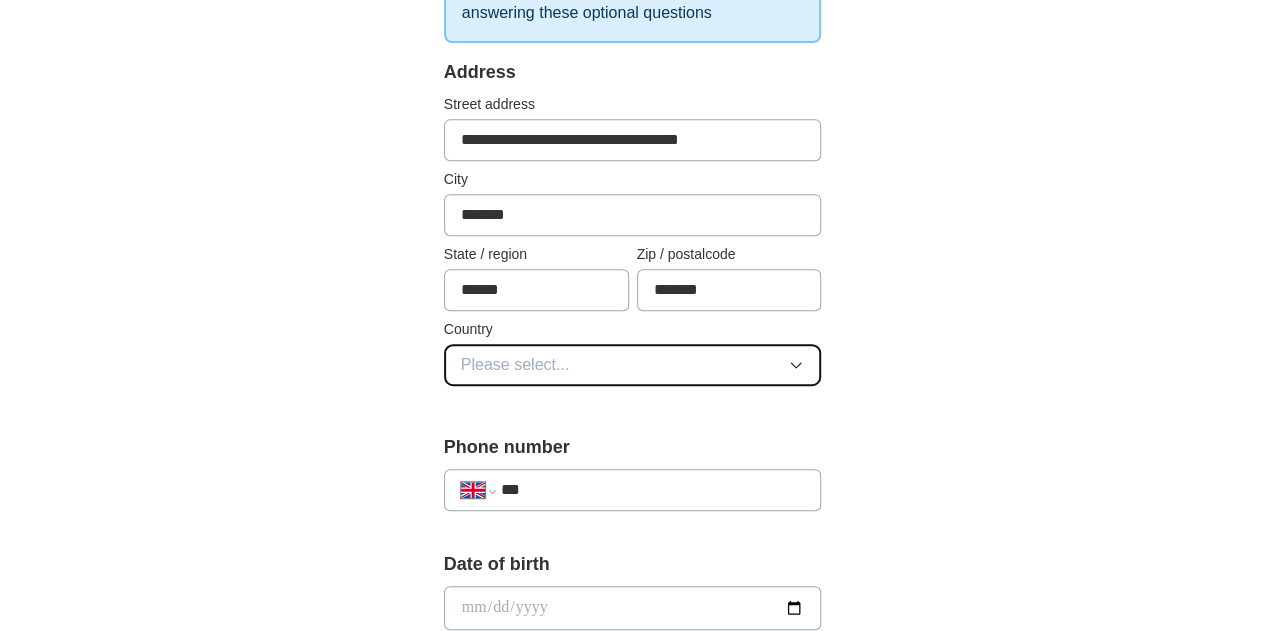 click on "Please select..." at bounding box center (515, 365) 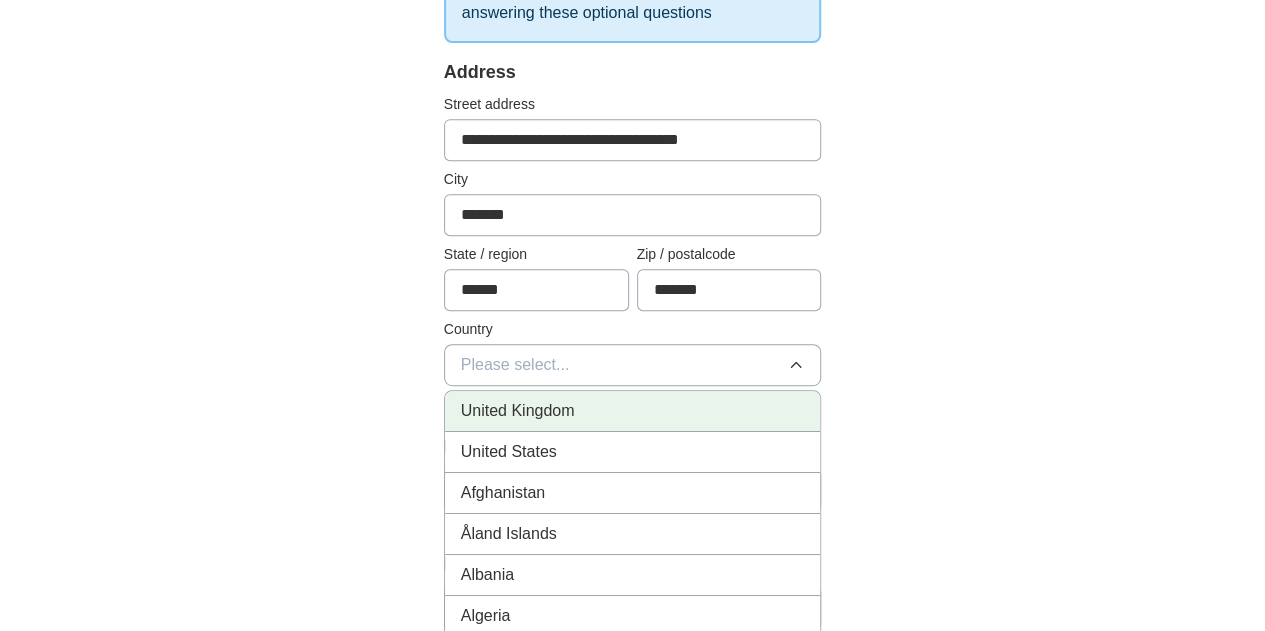 click on "United Kingdom" at bounding box center [518, 411] 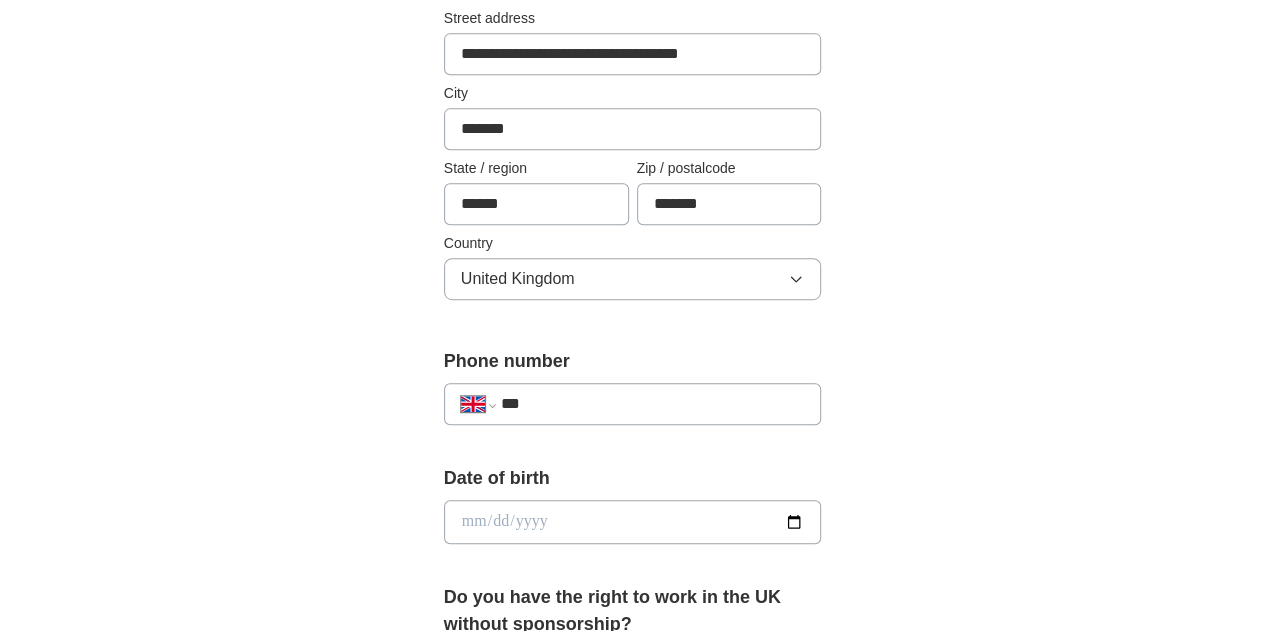 scroll, scrollTop: 494, scrollLeft: 0, axis: vertical 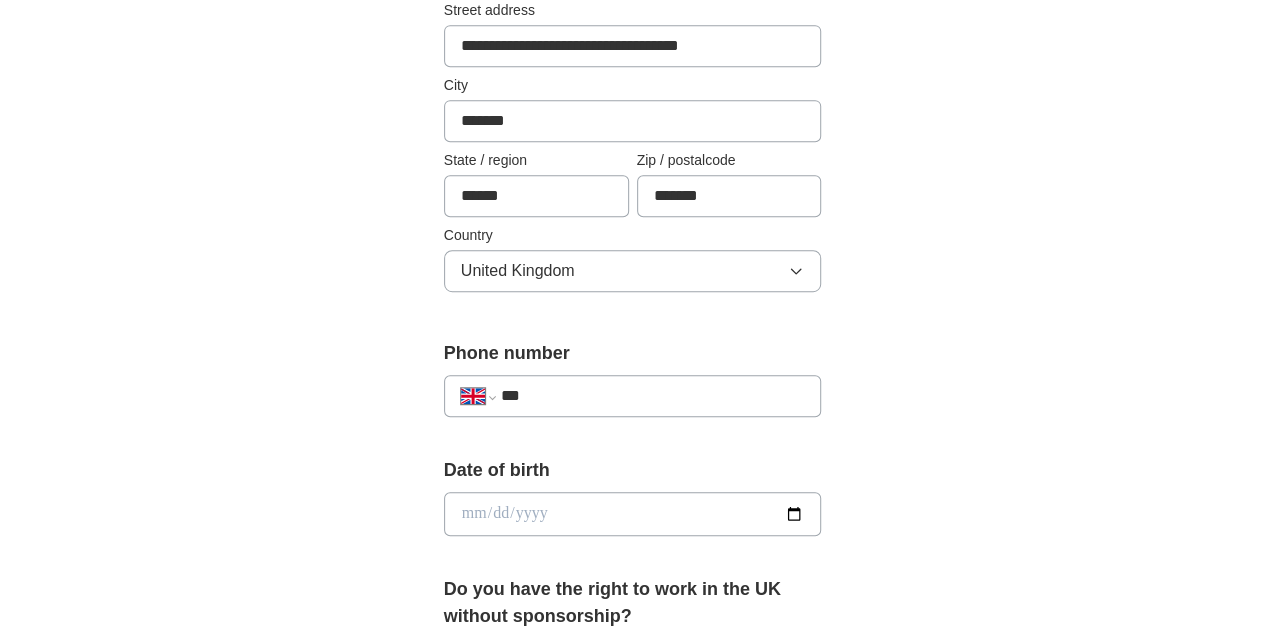 click on "***" at bounding box center (653, 396) 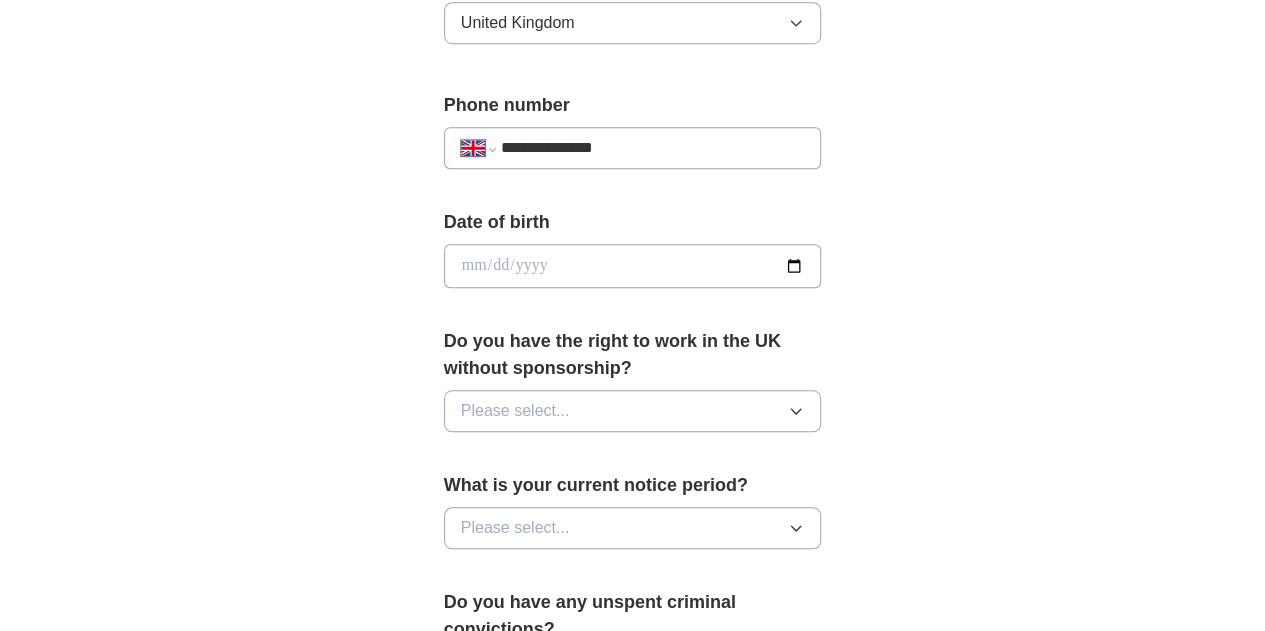 scroll, scrollTop: 743, scrollLeft: 0, axis: vertical 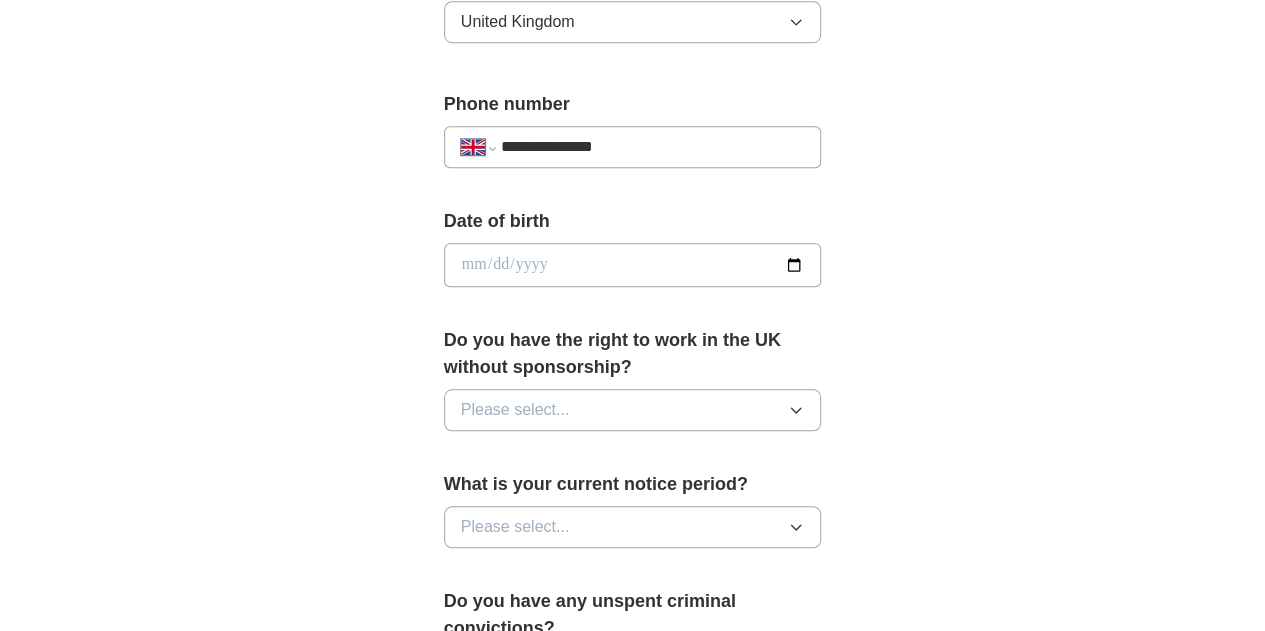 click at bounding box center [633, 265] 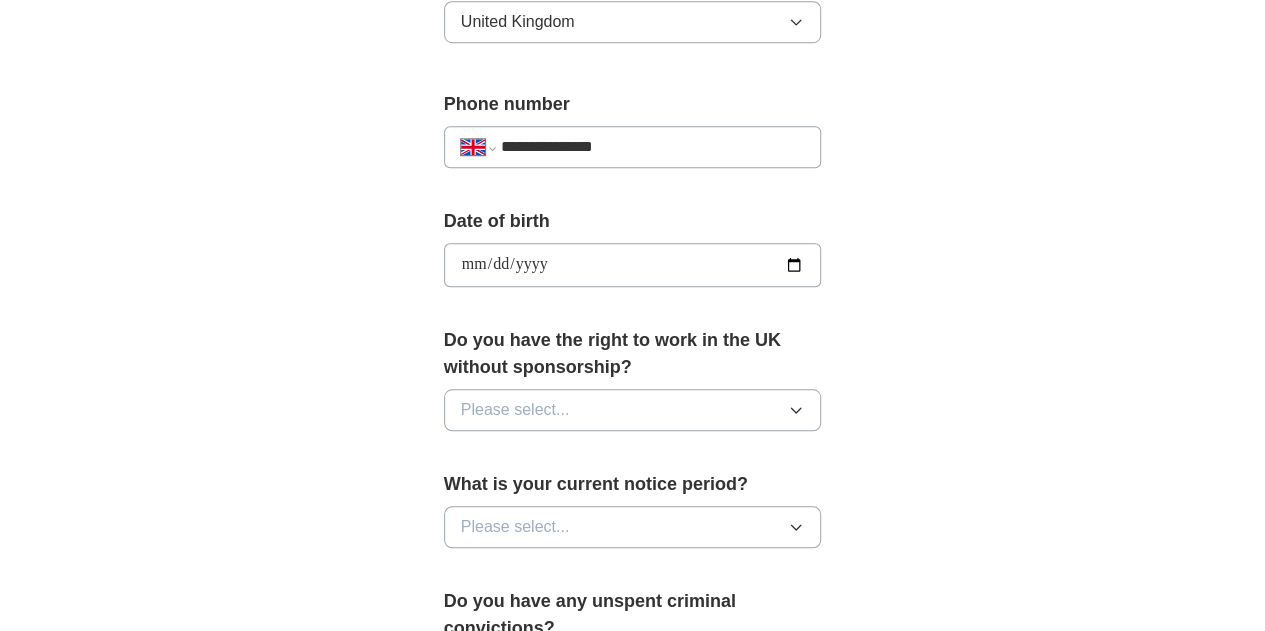 type on "**********" 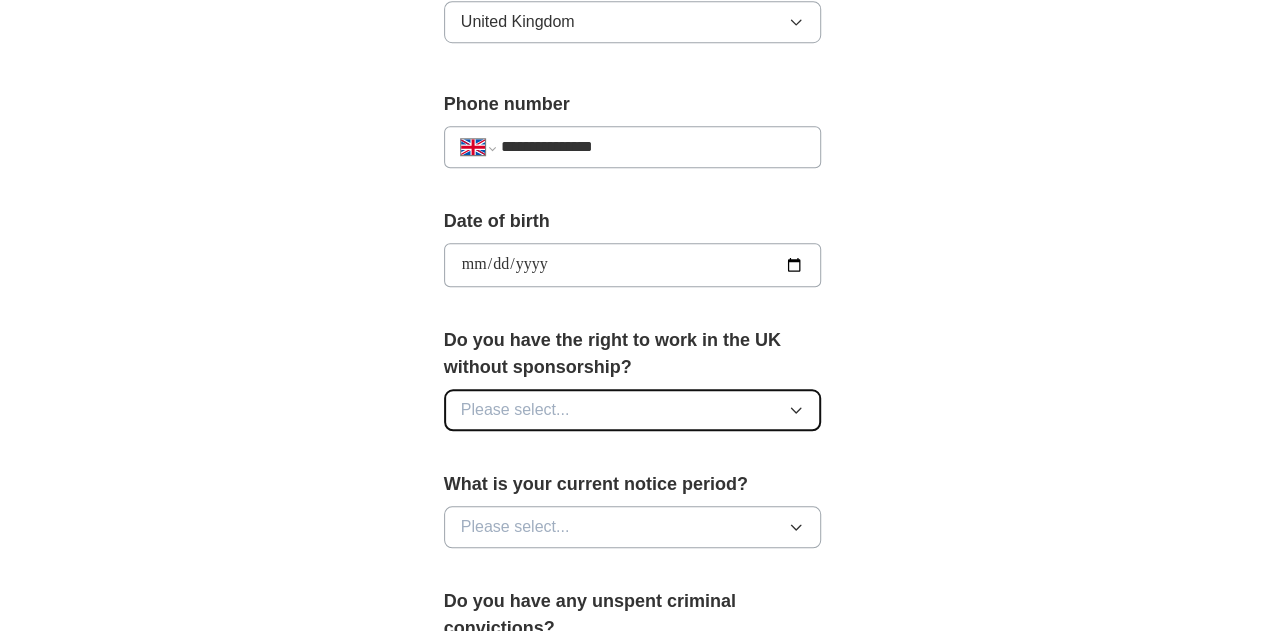 click on "Please select..." at bounding box center (633, 410) 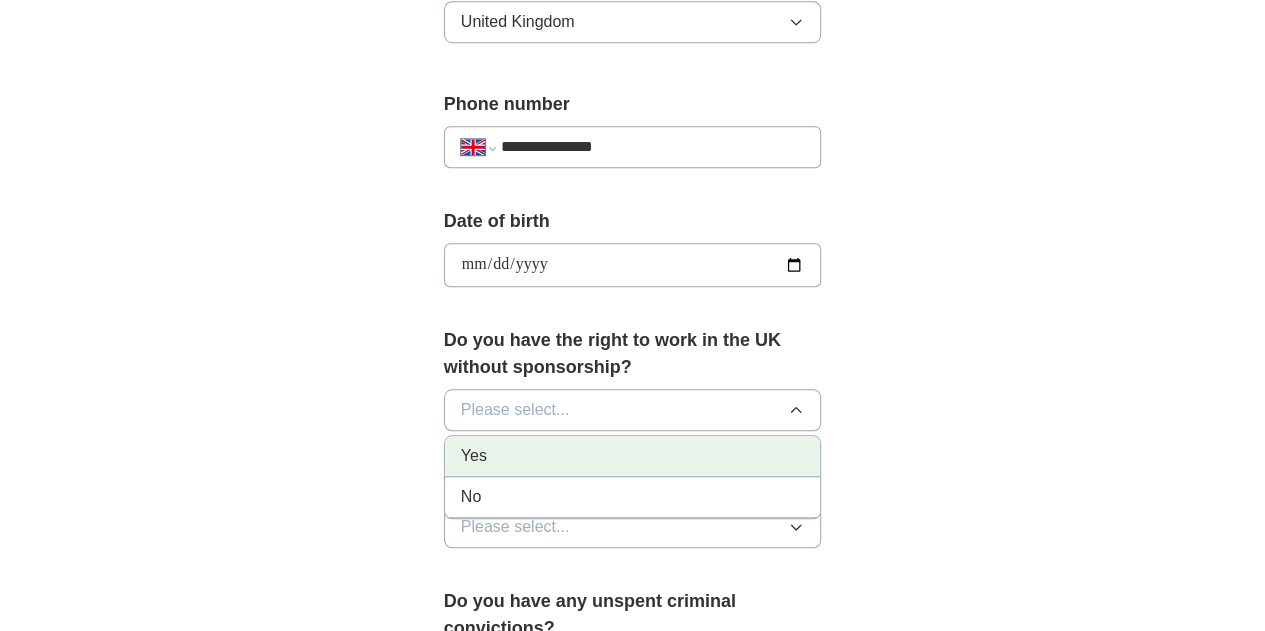 click on "Yes" at bounding box center (633, 456) 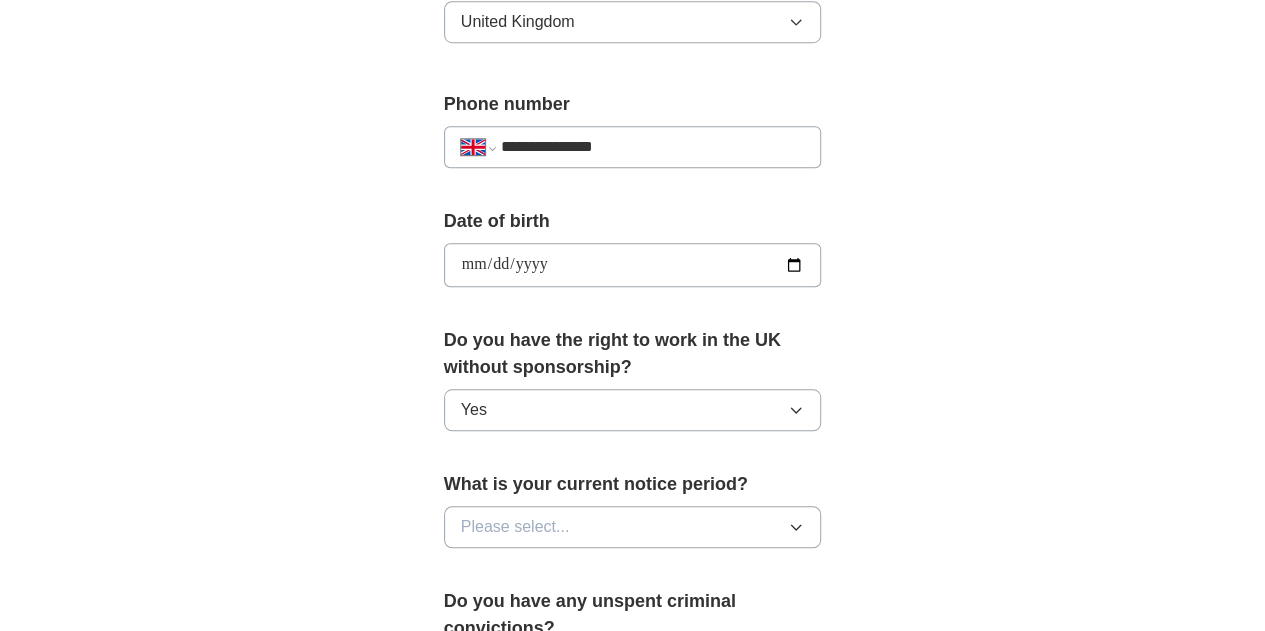 scroll, scrollTop: 833, scrollLeft: 0, axis: vertical 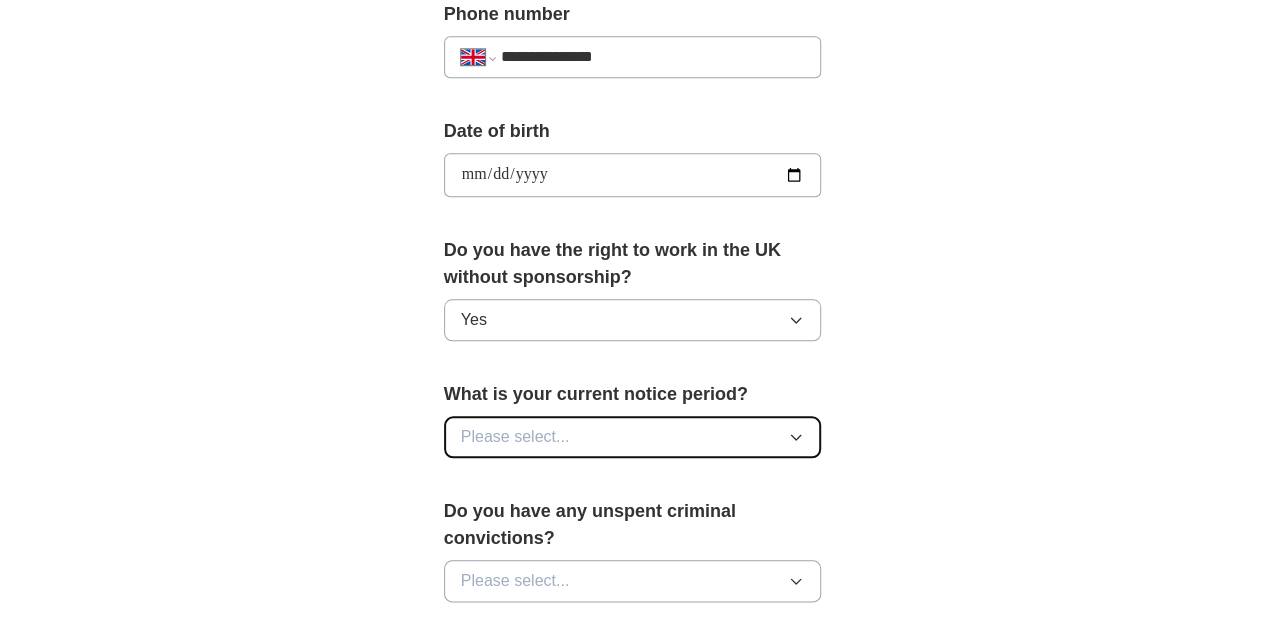 click on "Please select..." at bounding box center [633, 437] 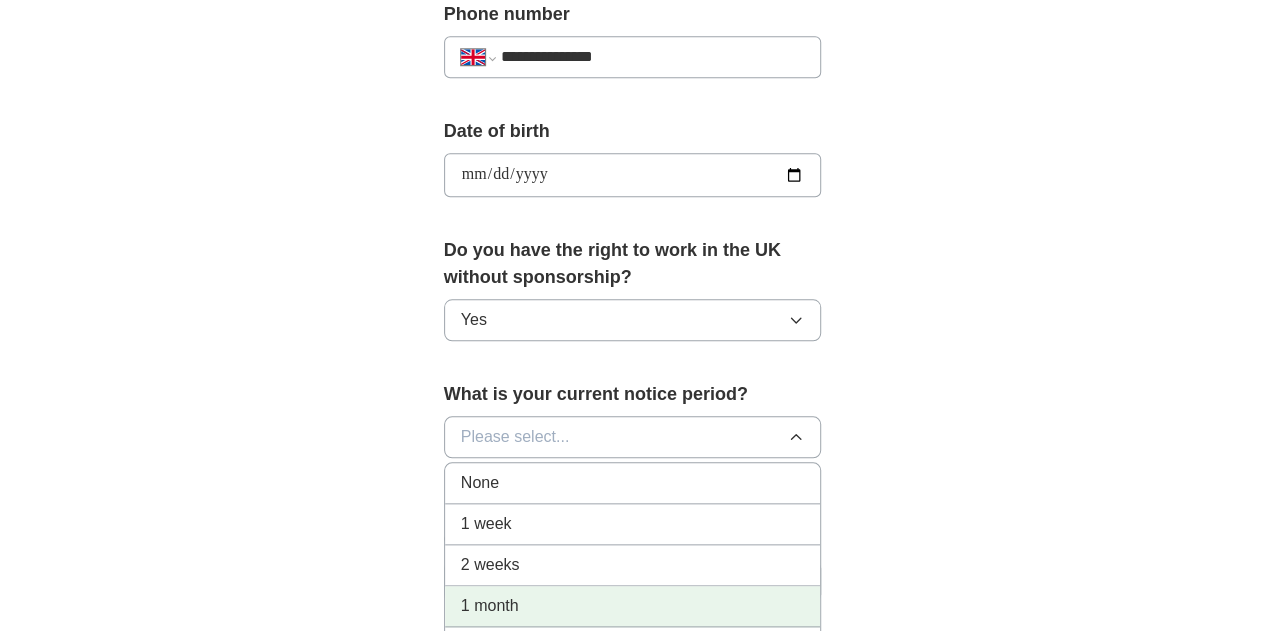 click on "1 month" at bounding box center [633, 606] 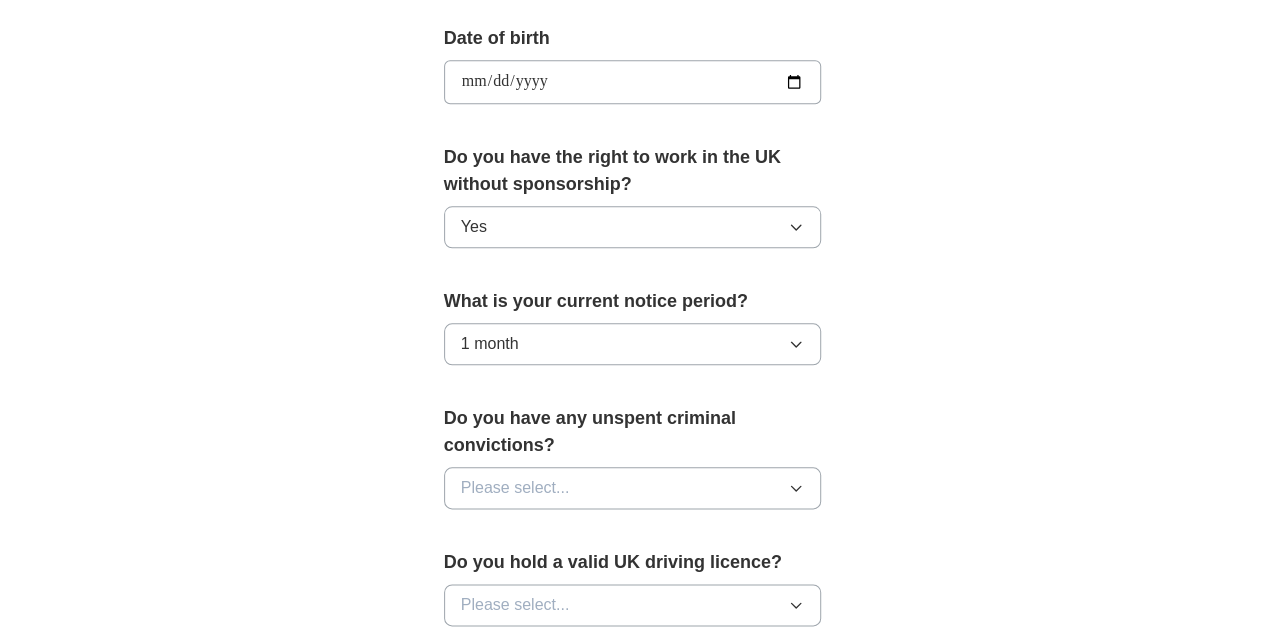 scroll, scrollTop: 954, scrollLeft: 0, axis: vertical 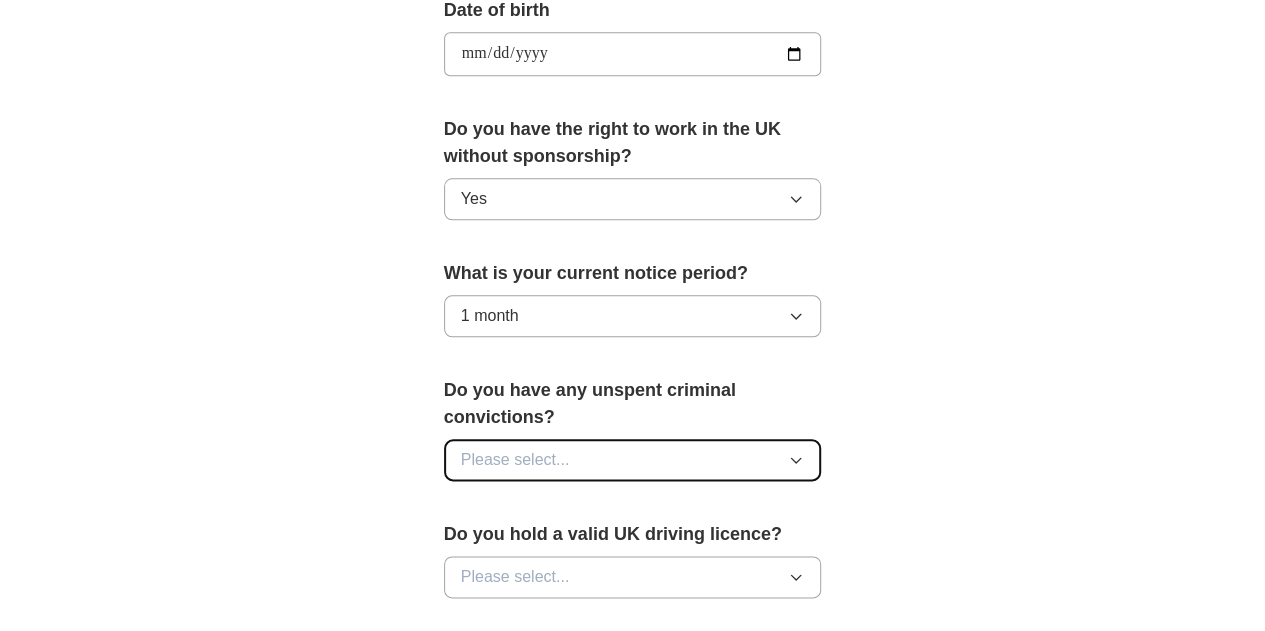 click on "Please select..." at bounding box center (633, 460) 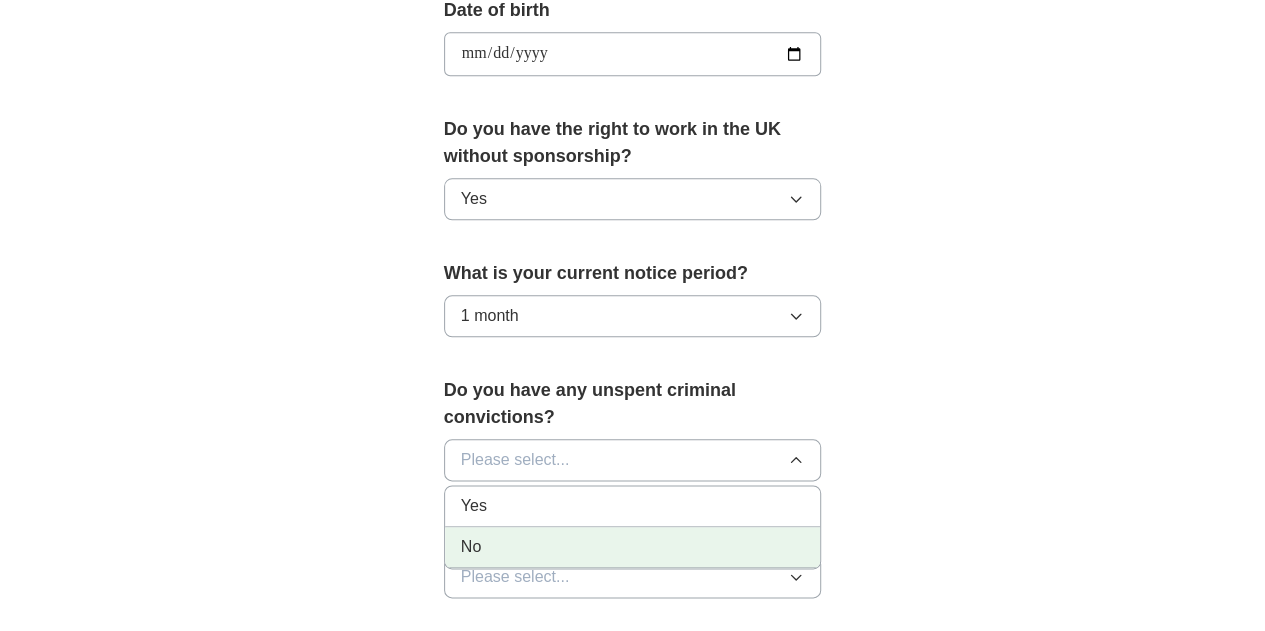 click on "No" at bounding box center [633, 547] 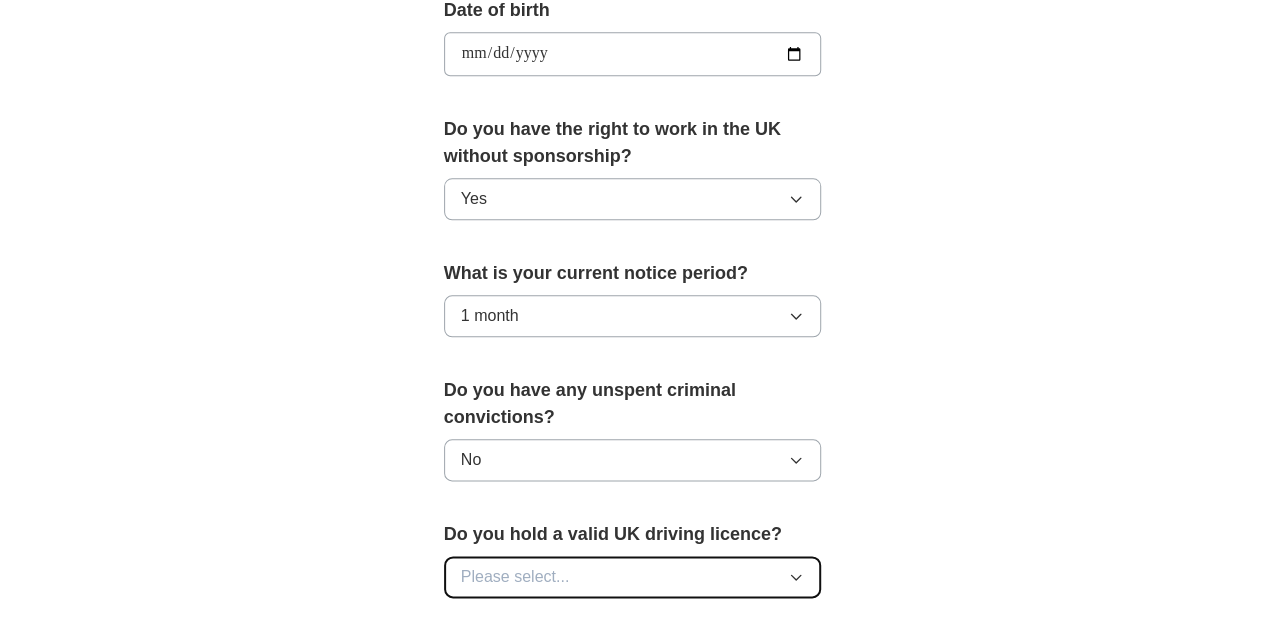 click on "Please select..." at bounding box center (633, 577) 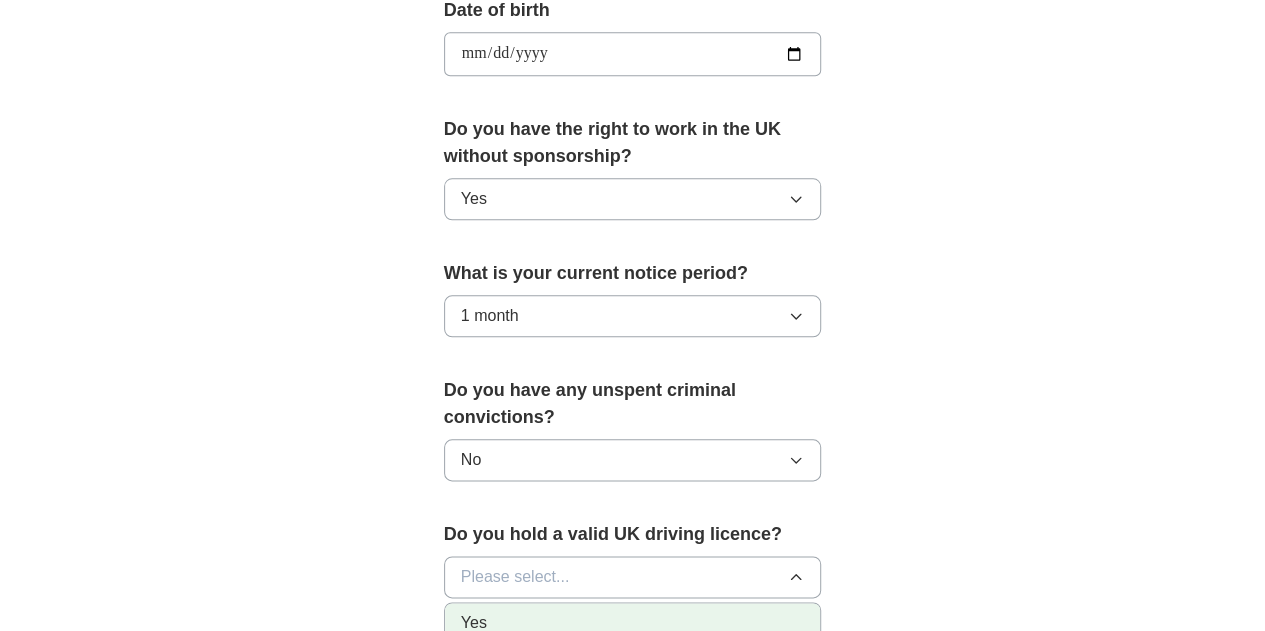 click on "Yes" at bounding box center (633, 623) 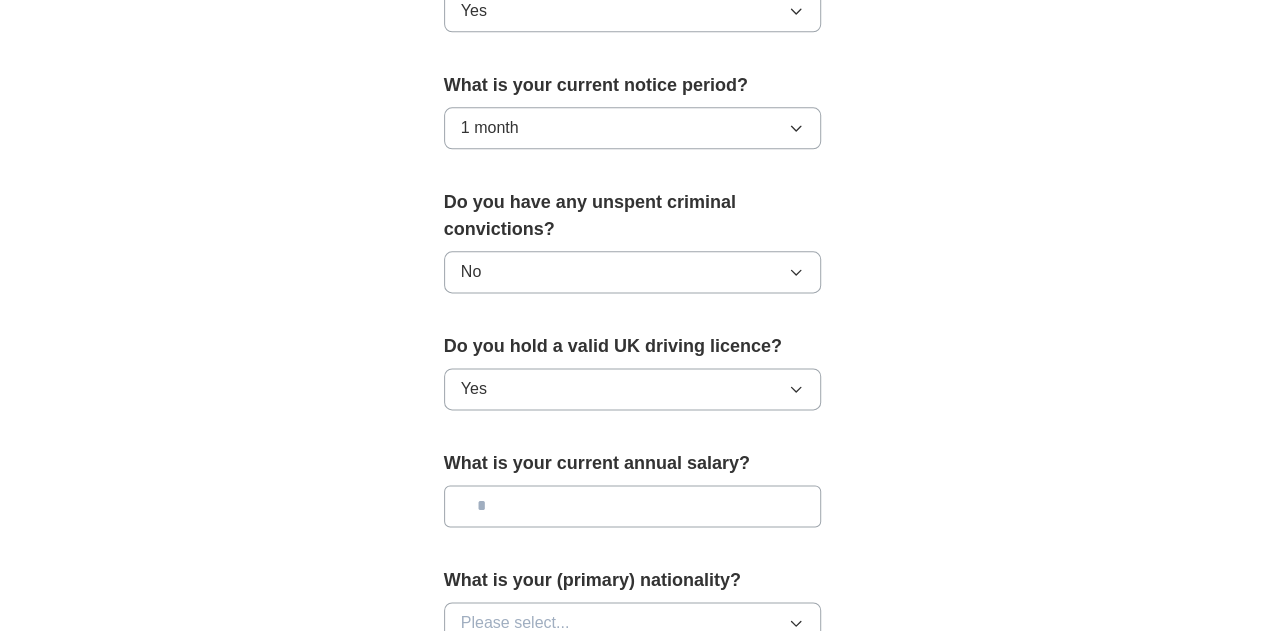 scroll, scrollTop: 1143, scrollLeft: 0, axis: vertical 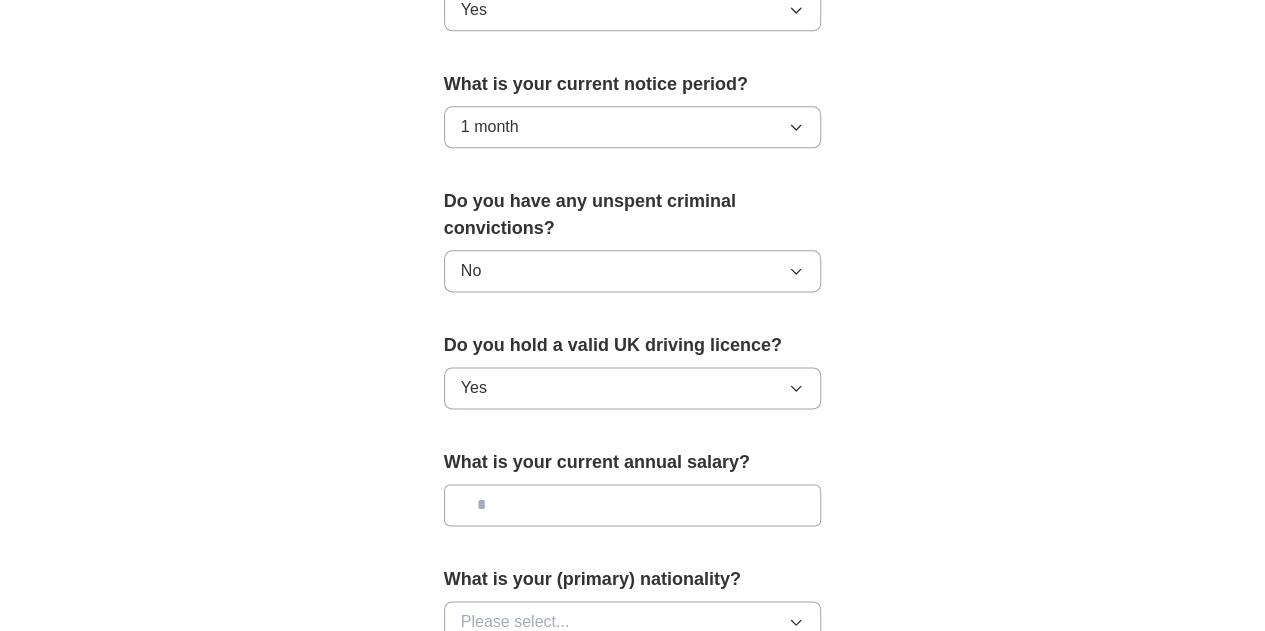 click at bounding box center [633, 505] 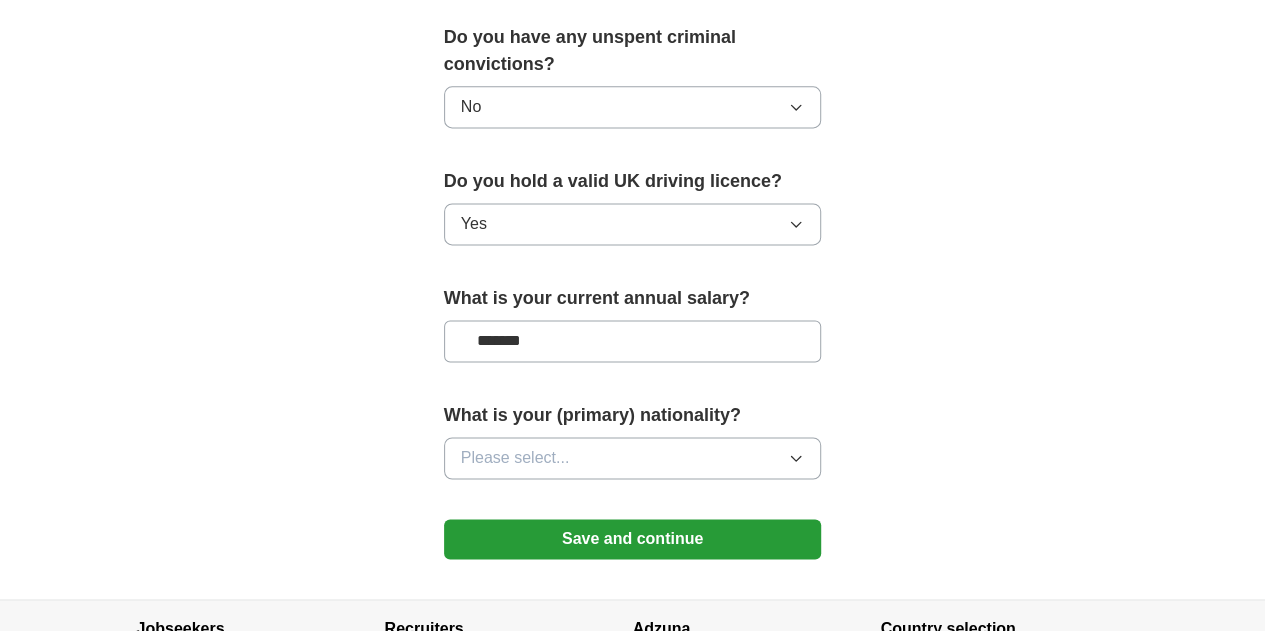 scroll, scrollTop: 1308, scrollLeft: 0, axis: vertical 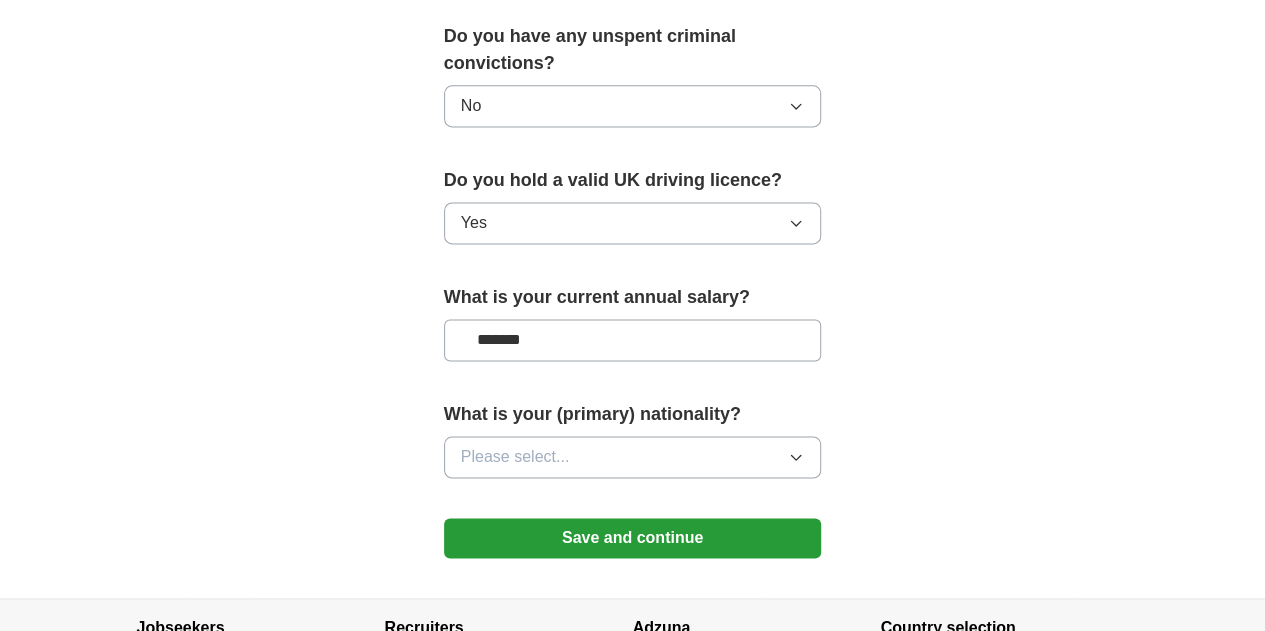 type on "*******" 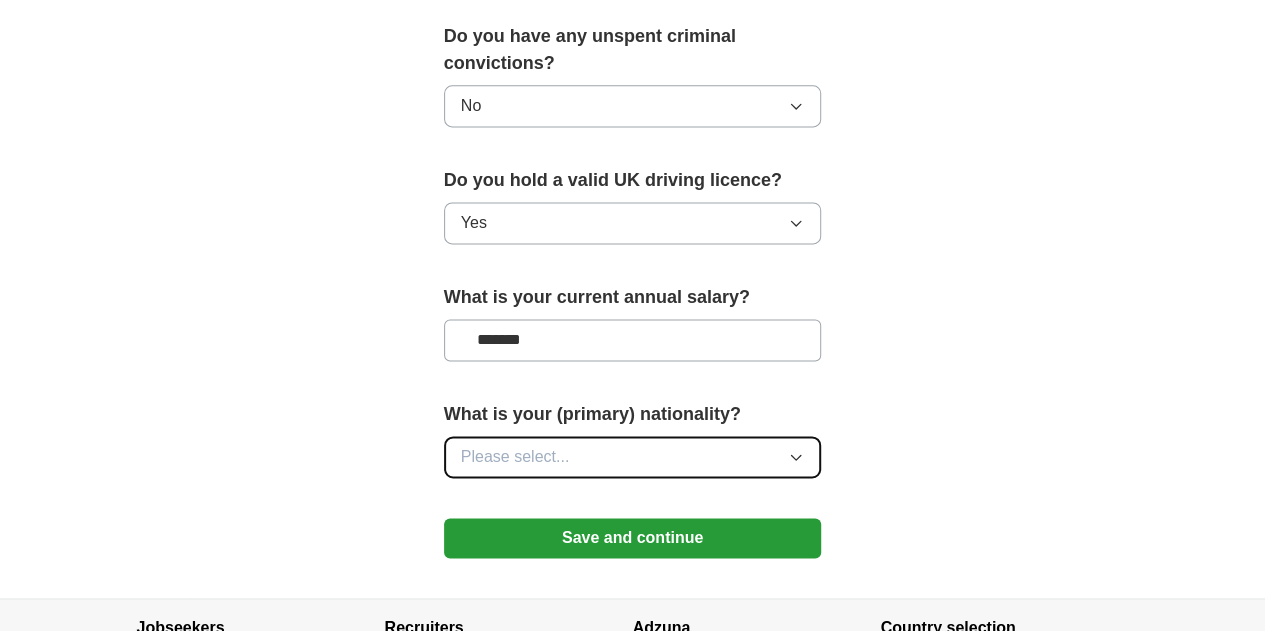 click on "Please select..." at bounding box center [633, 457] 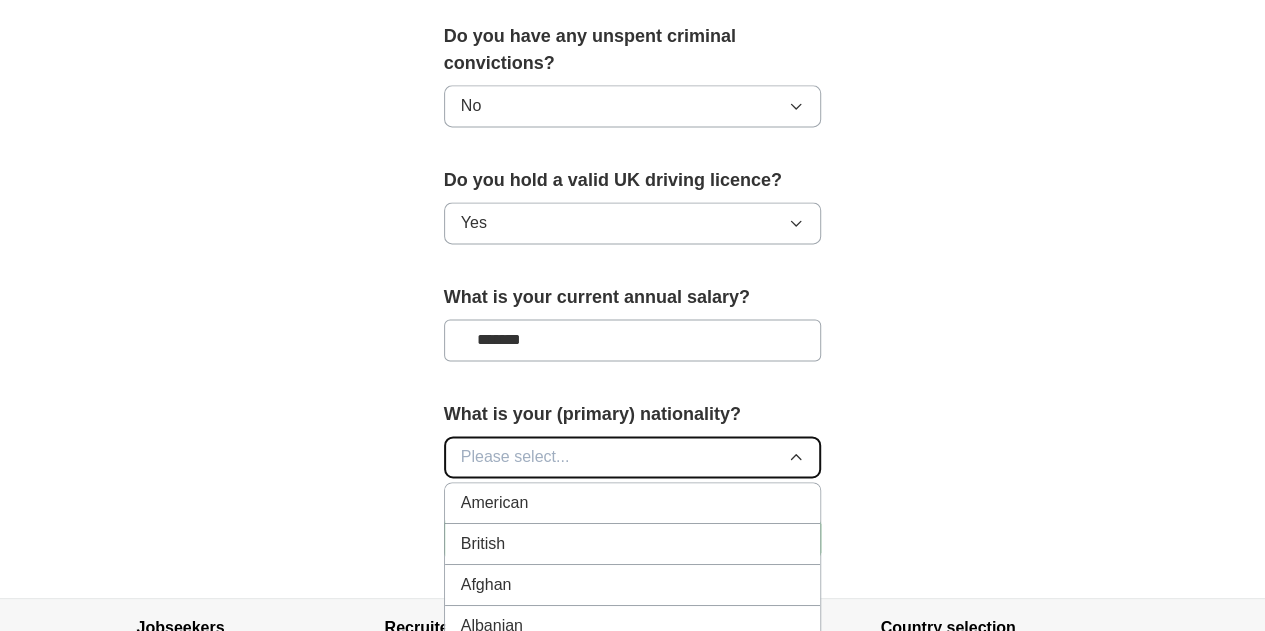 type 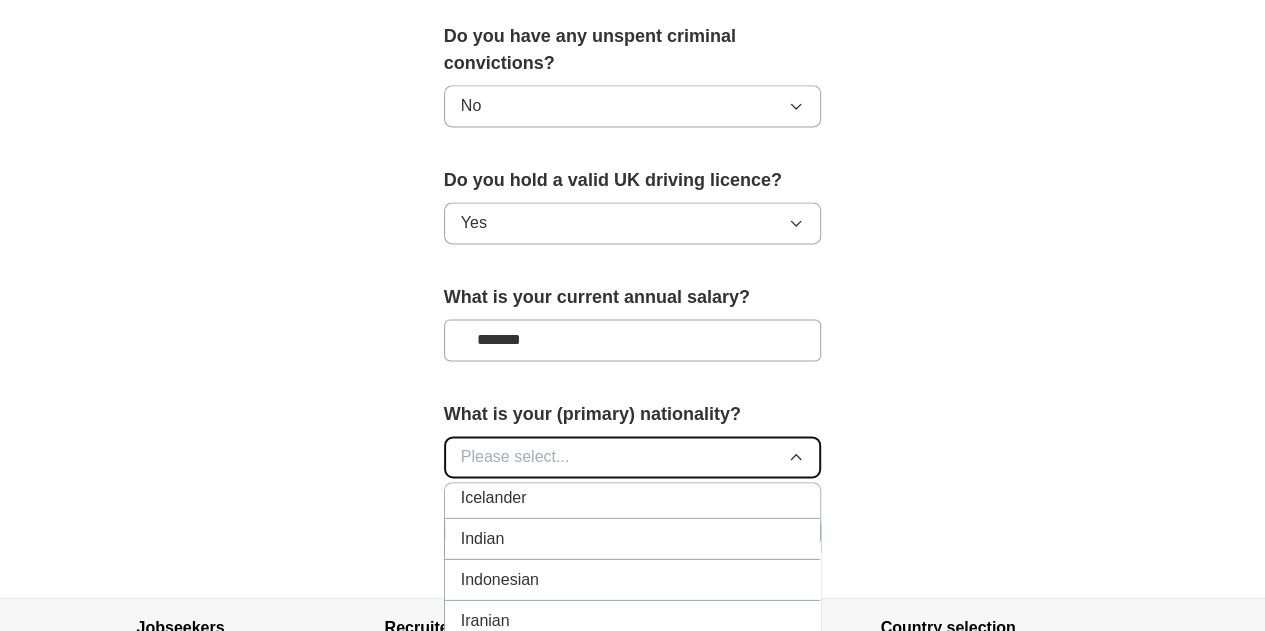 scroll, scrollTop: 3236, scrollLeft: 0, axis: vertical 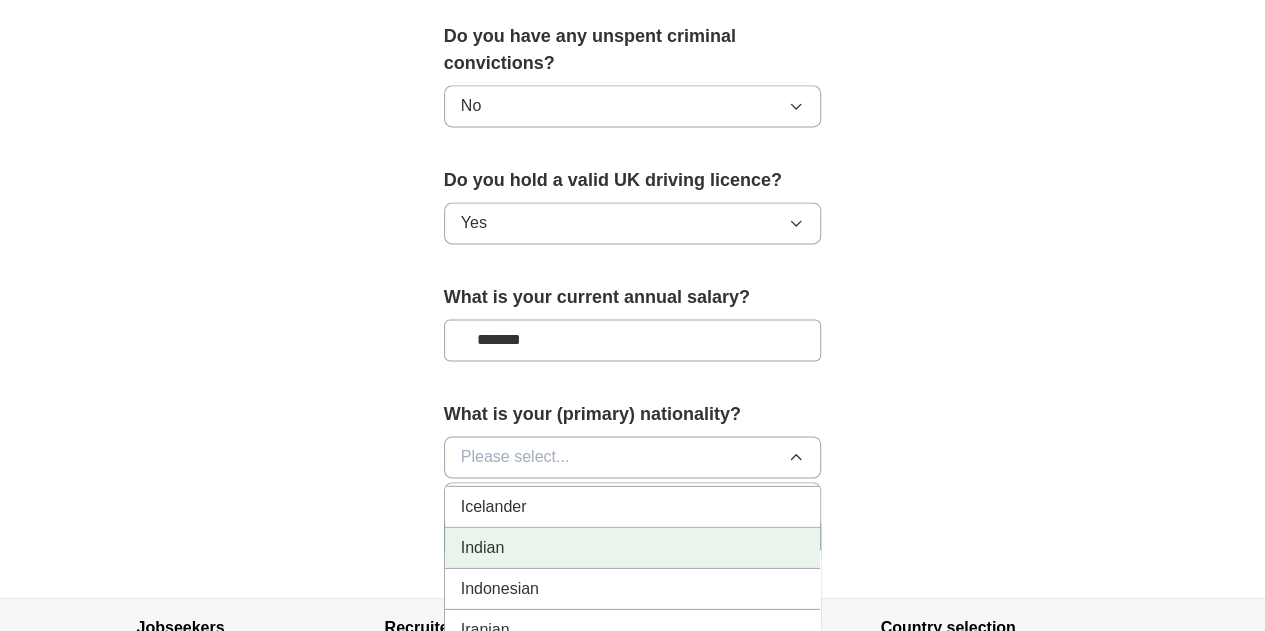 click on "Indian" at bounding box center [633, 547] 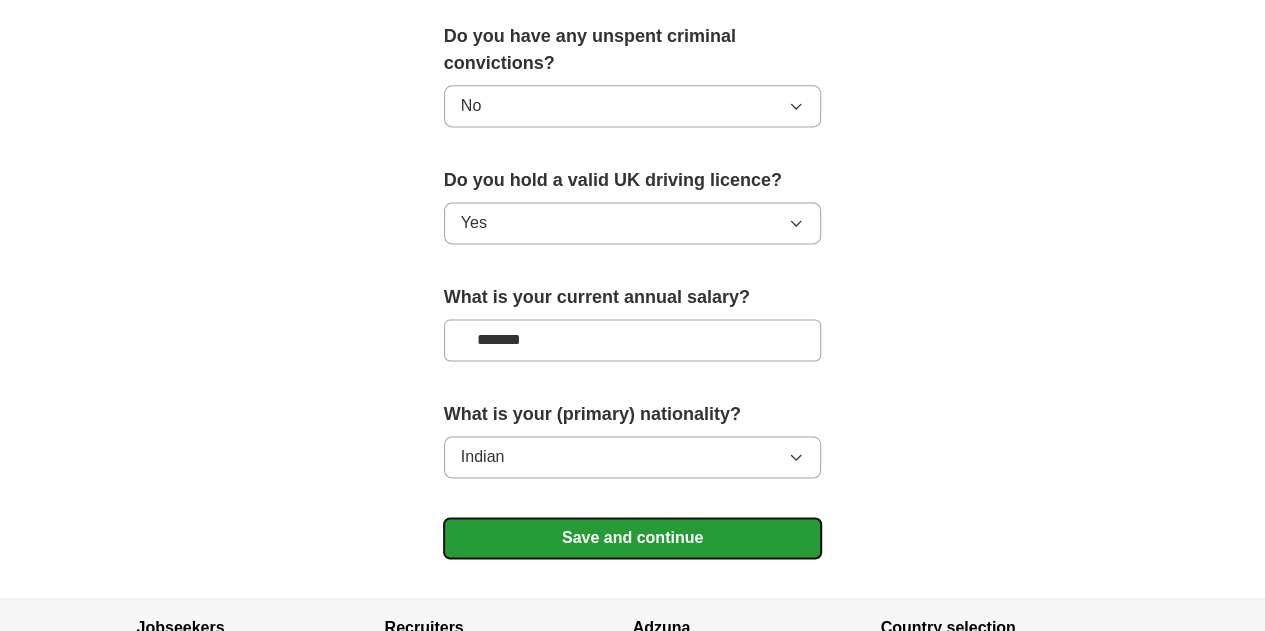 click on "Save and continue" at bounding box center [633, 538] 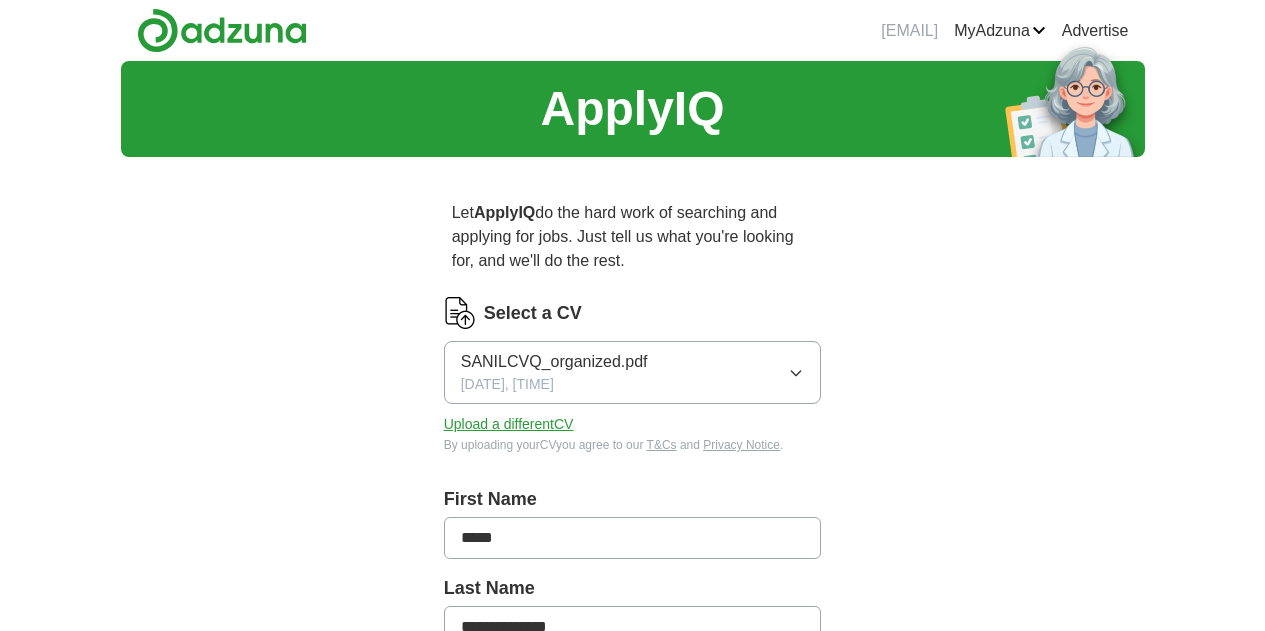 scroll, scrollTop: 0, scrollLeft: 0, axis: both 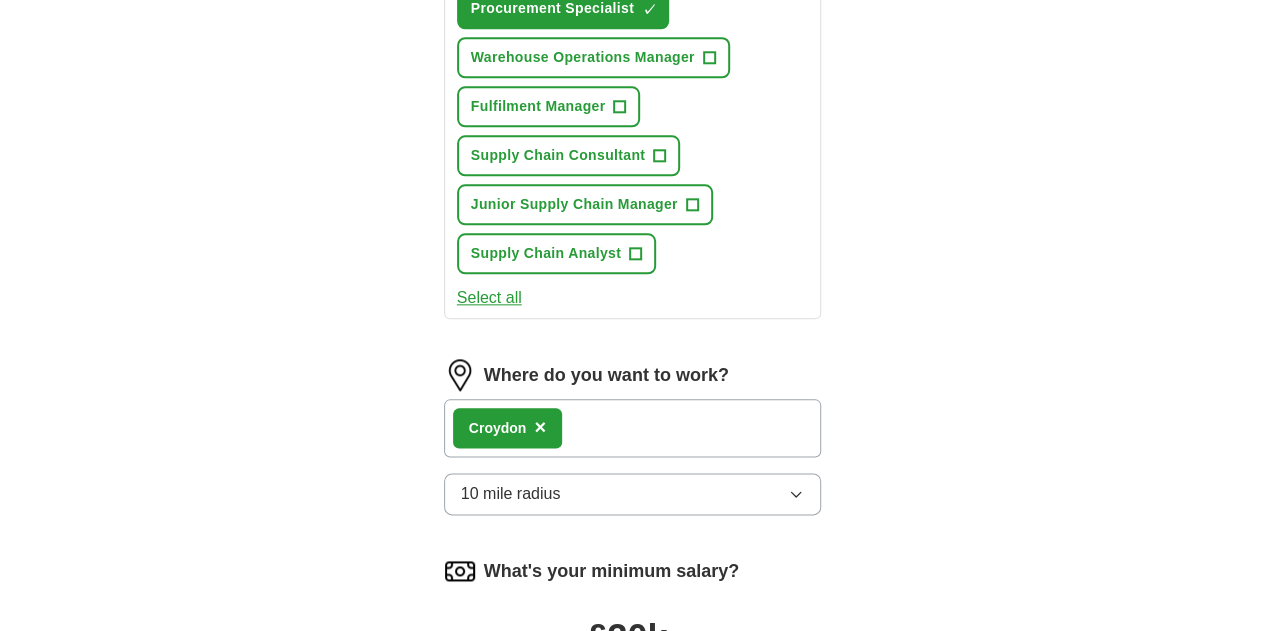 click at bounding box center (508, 687) 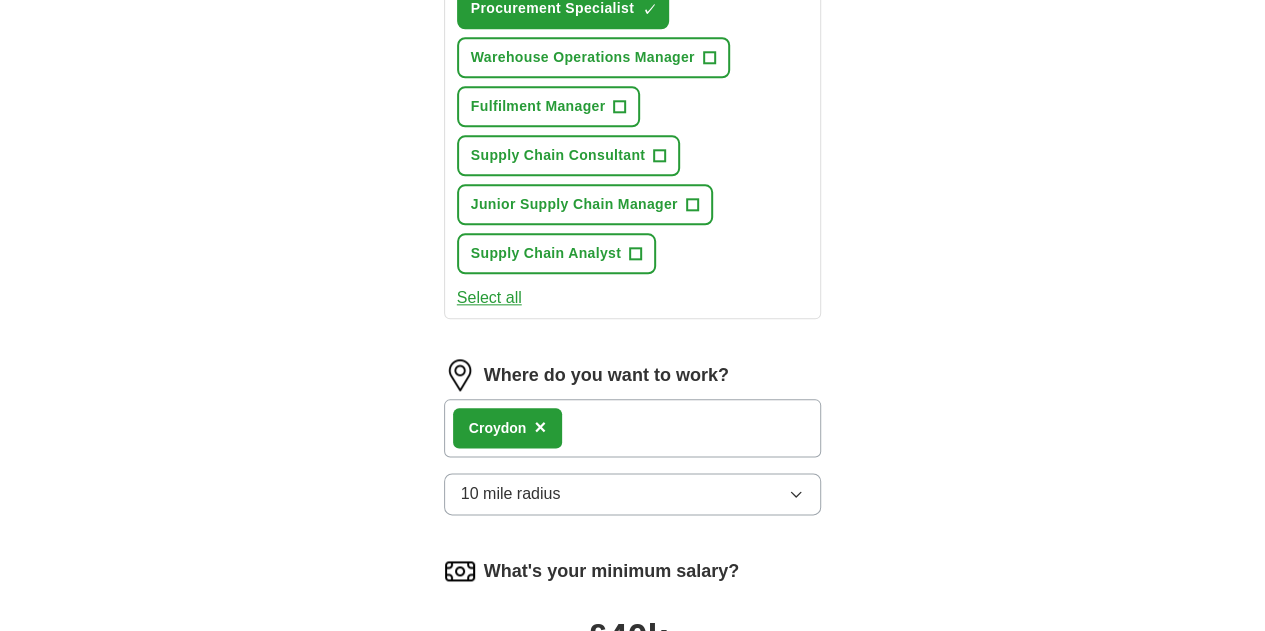 drag, startPoint x: 487, startPoint y: 483, endPoint x: 538, endPoint y: 487, distance: 51.156624 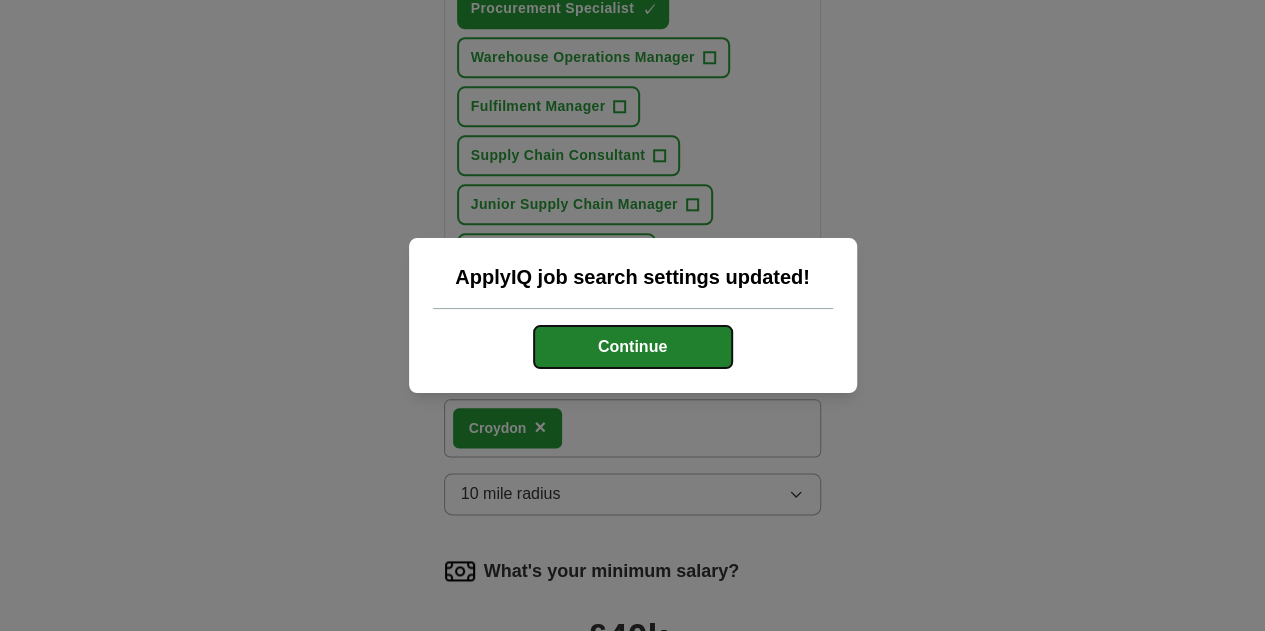 click on "Continue" at bounding box center [633, 347] 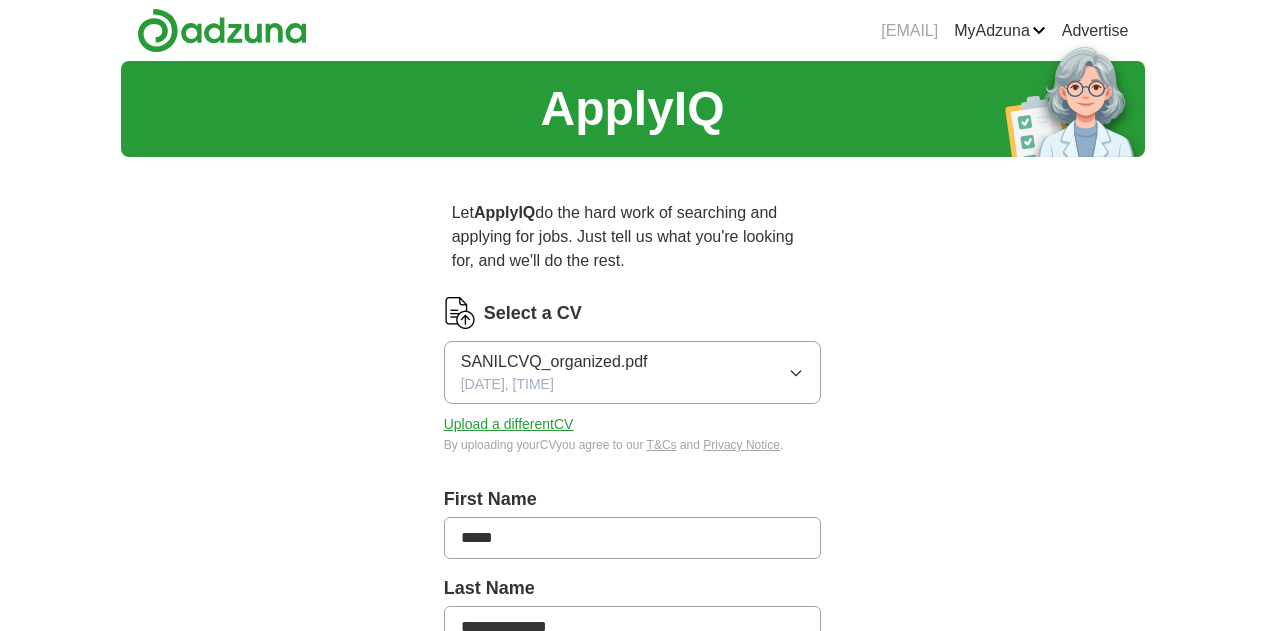 scroll, scrollTop: 0, scrollLeft: 0, axis: both 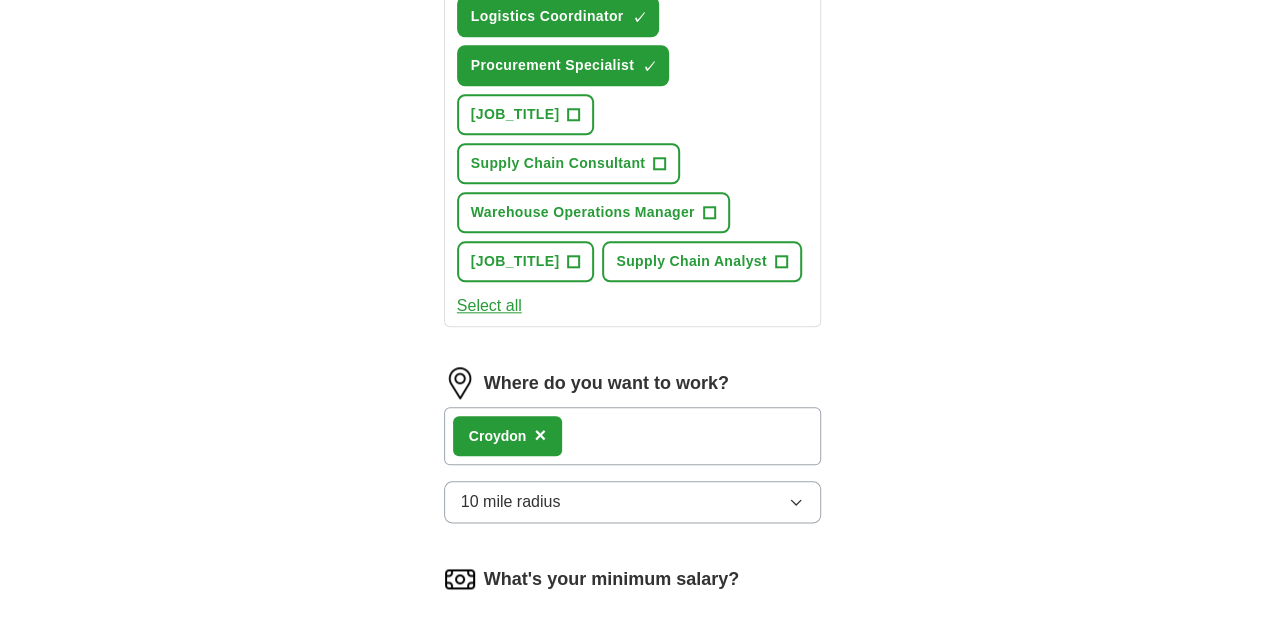 click at bounding box center (633, 695) 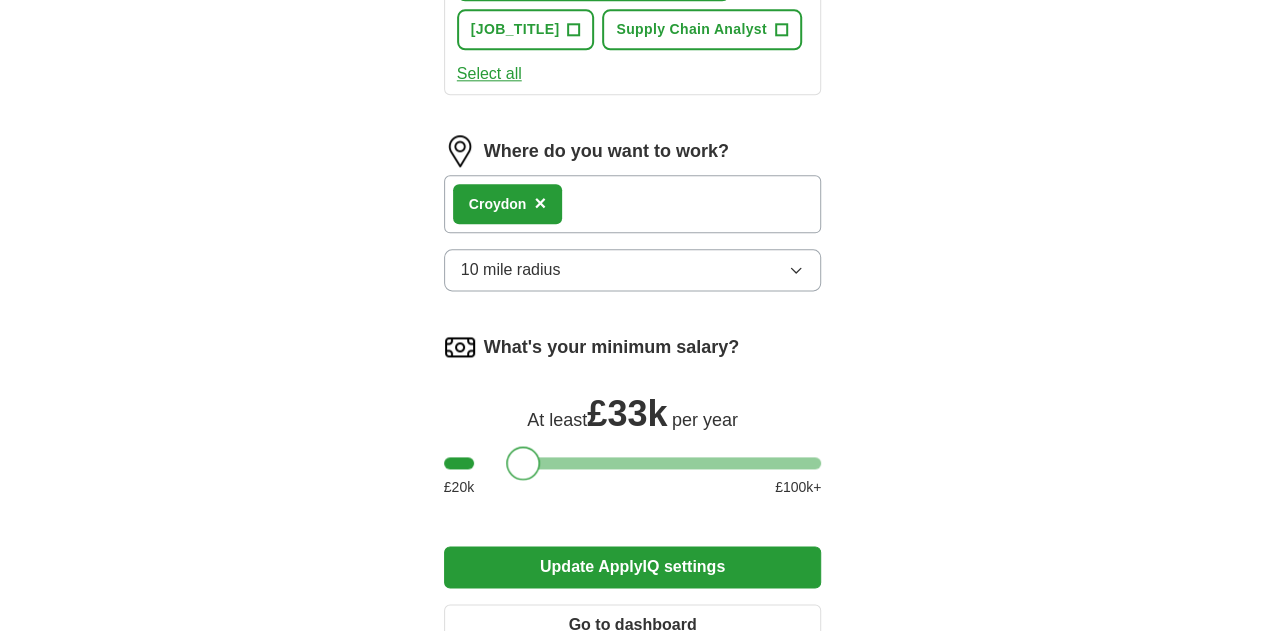 scroll, scrollTop: 1136, scrollLeft: 0, axis: vertical 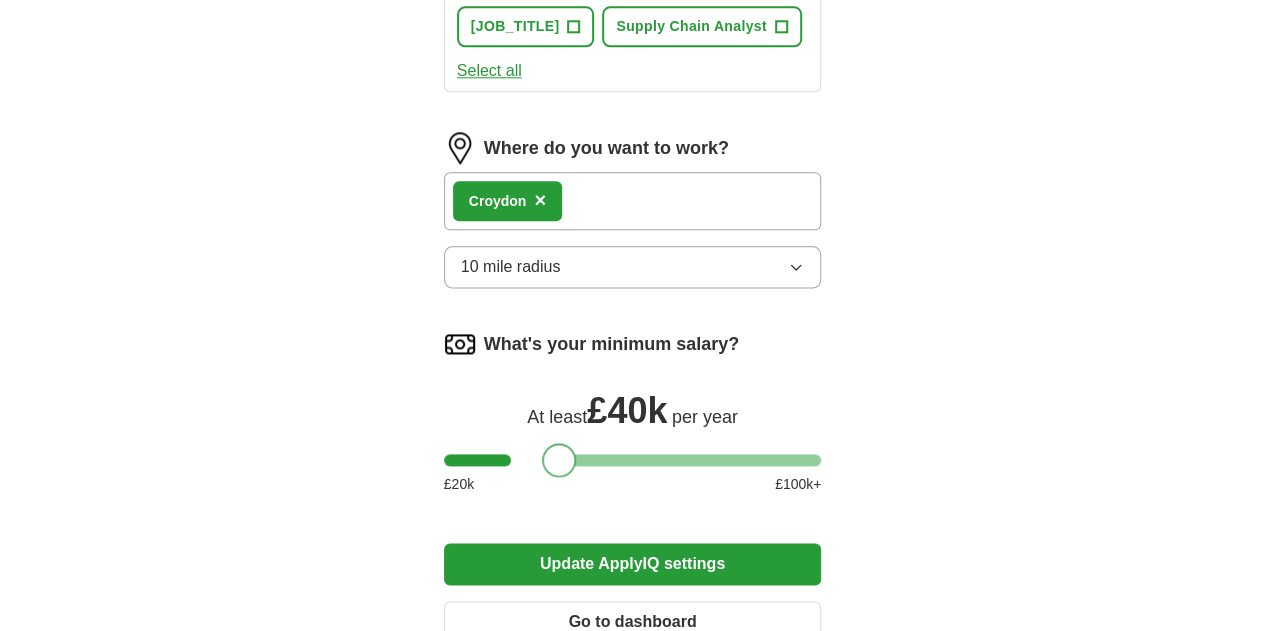 click at bounding box center [633, 460] 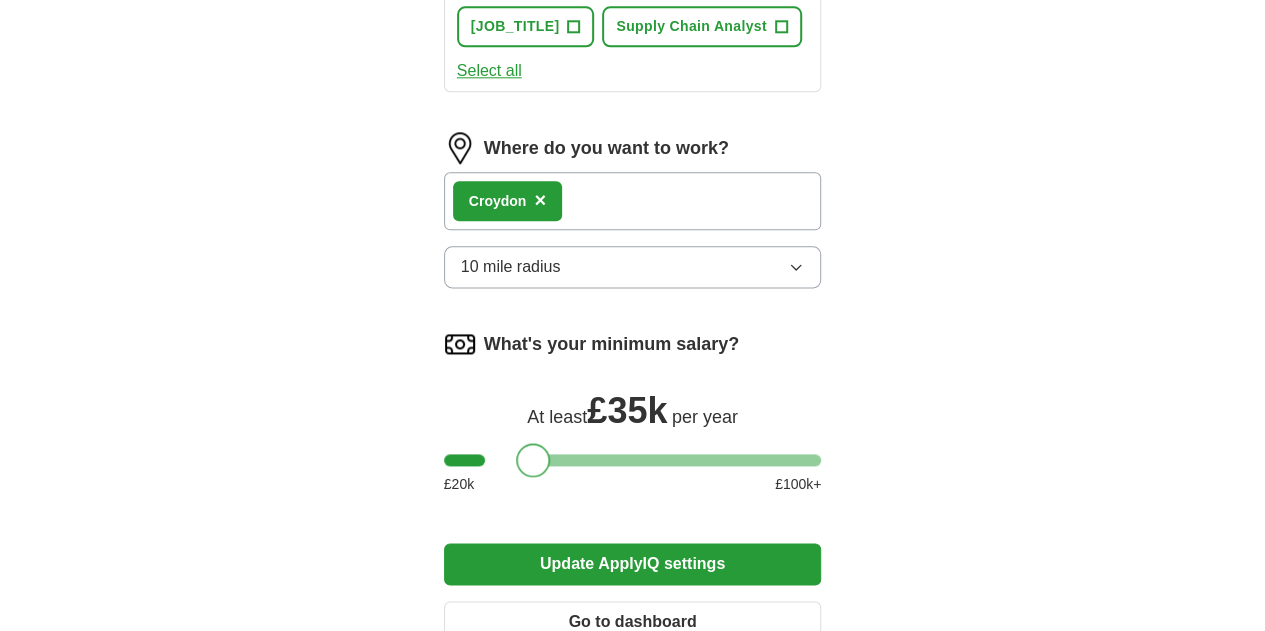 click at bounding box center (633, 460) 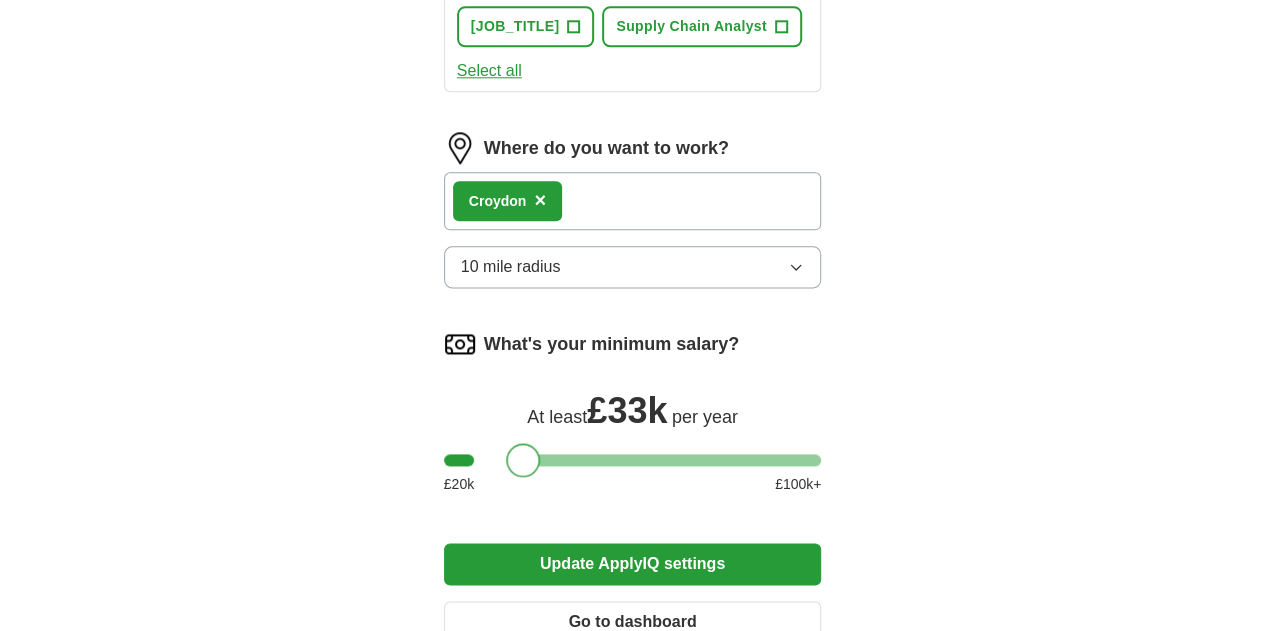 drag, startPoint x: 512, startPoint y: 363, endPoint x: 502, endPoint y: 374, distance: 14.866069 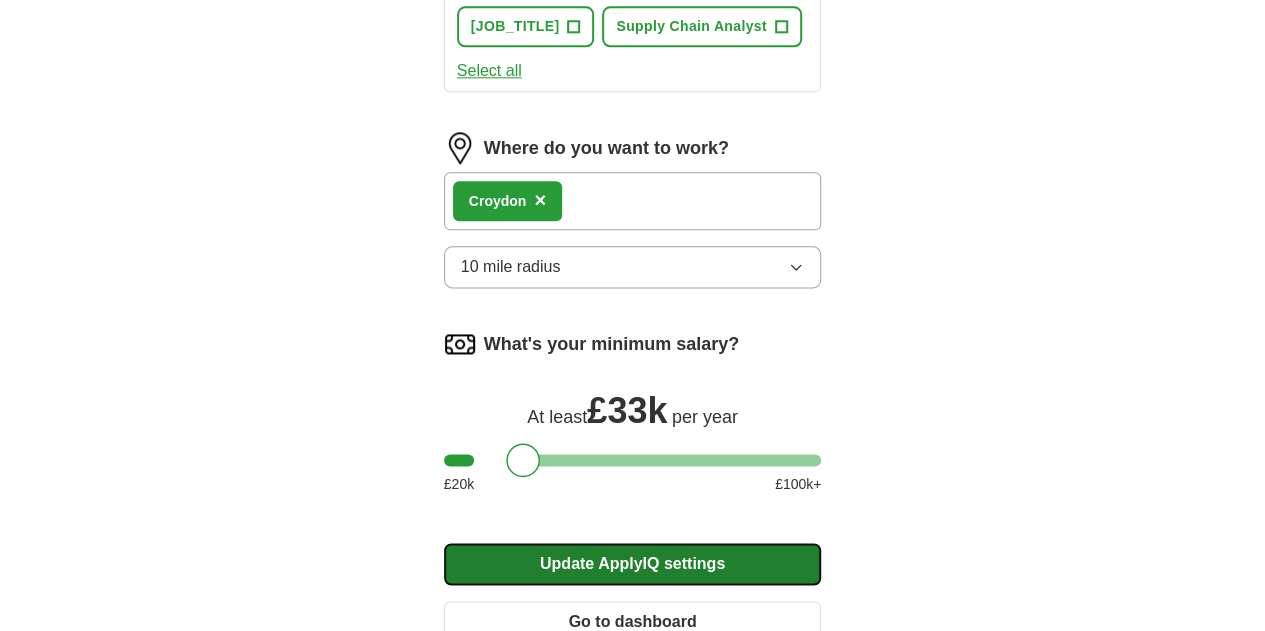 click on "Update ApplyIQ settings" at bounding box center (633, 564) 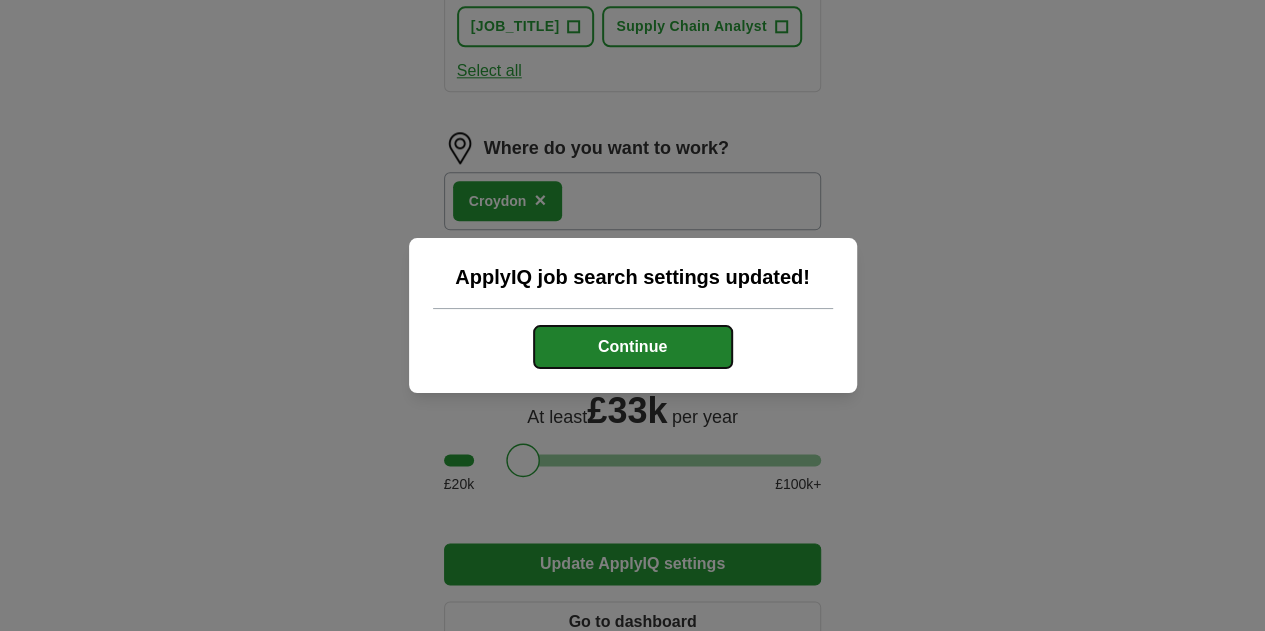 click on "Continue" at bounding box center (633, 347) 